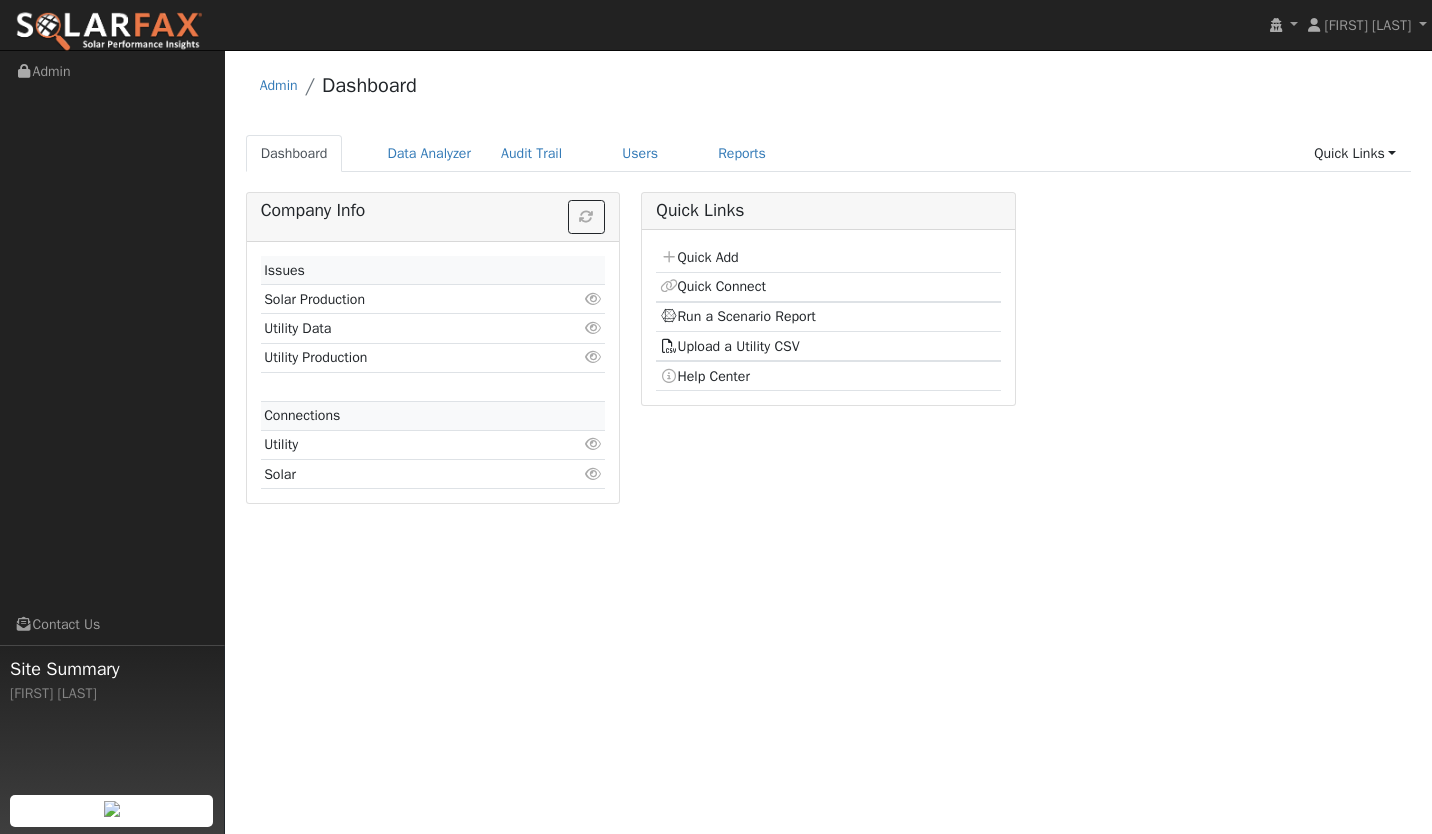 scroll, scrollTop: 0, scrollLeft: 0, axis: both 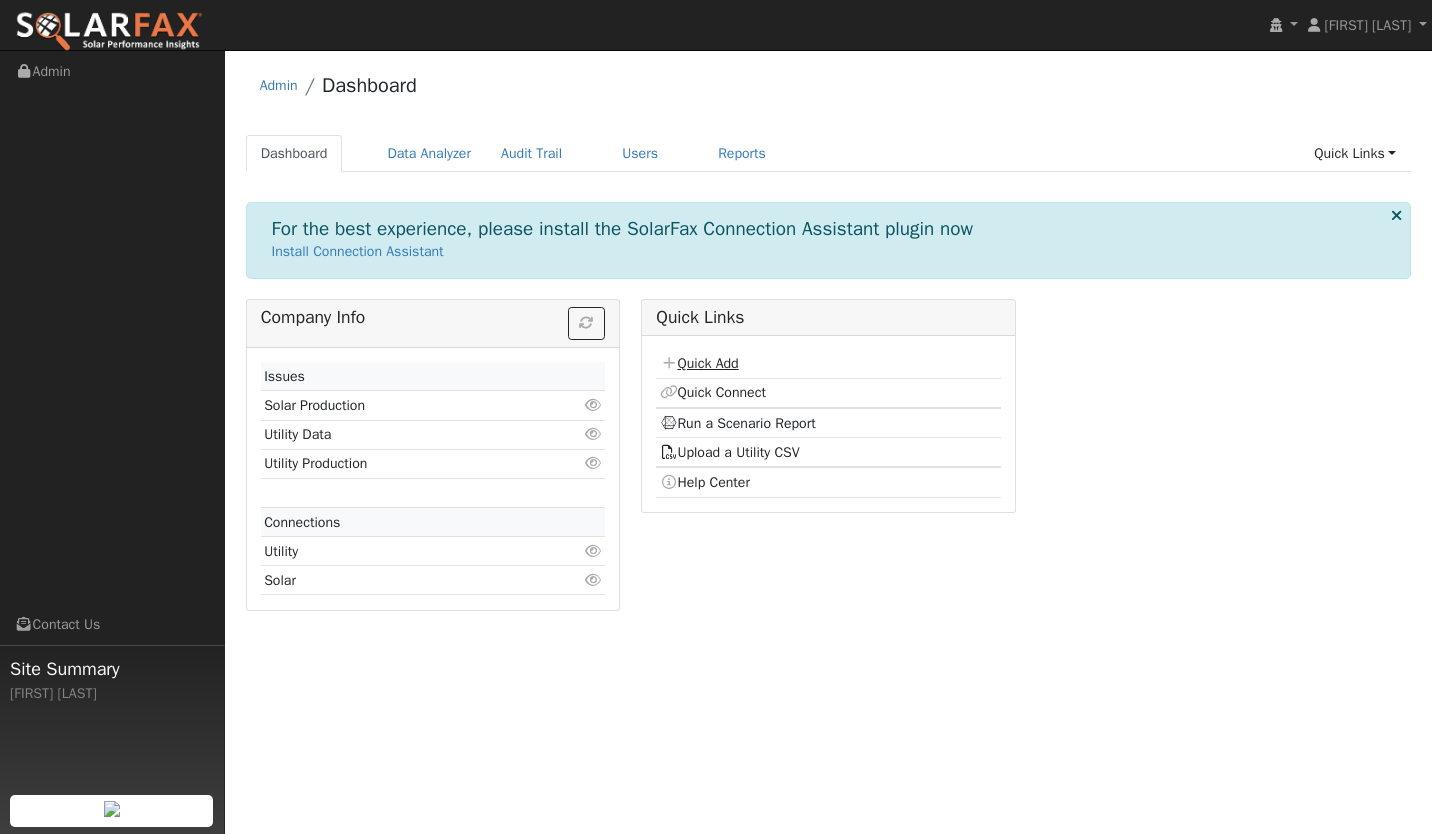 click on "Quick Add" at bounding box center [699, 363] 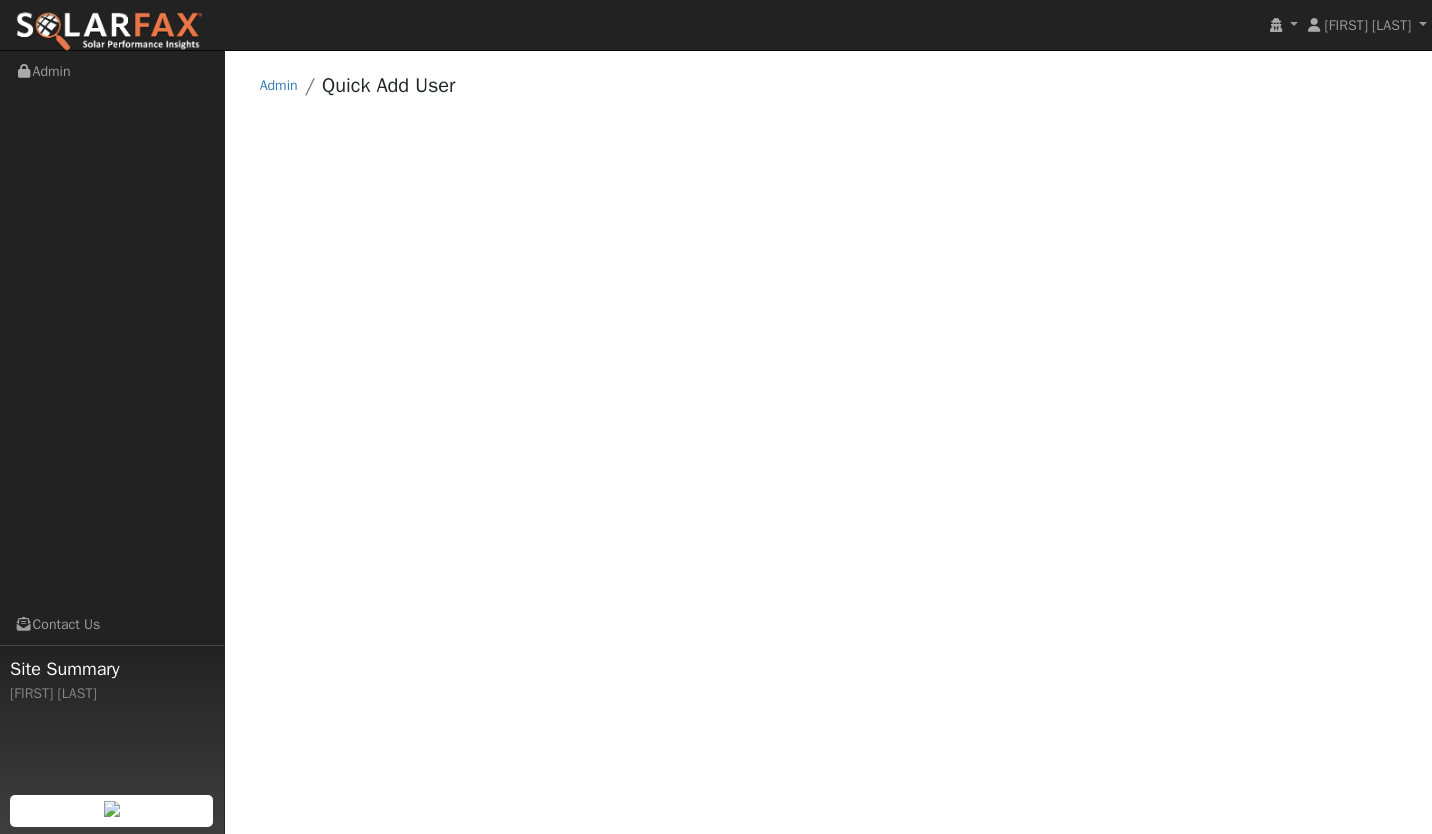 scroll, scrollTop: 0, scrollLeft: 0, axis: both 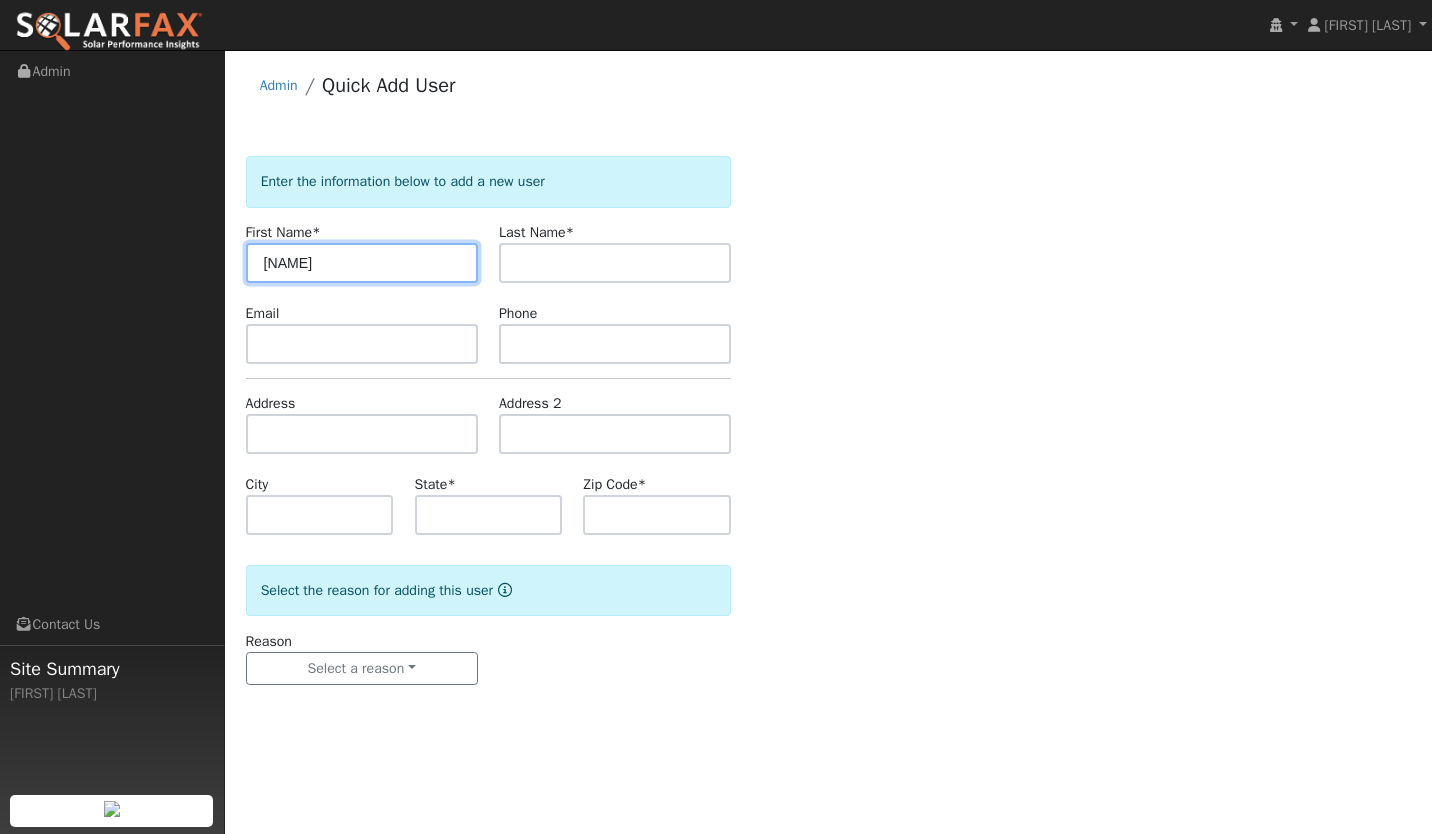 type on "[NAME]" 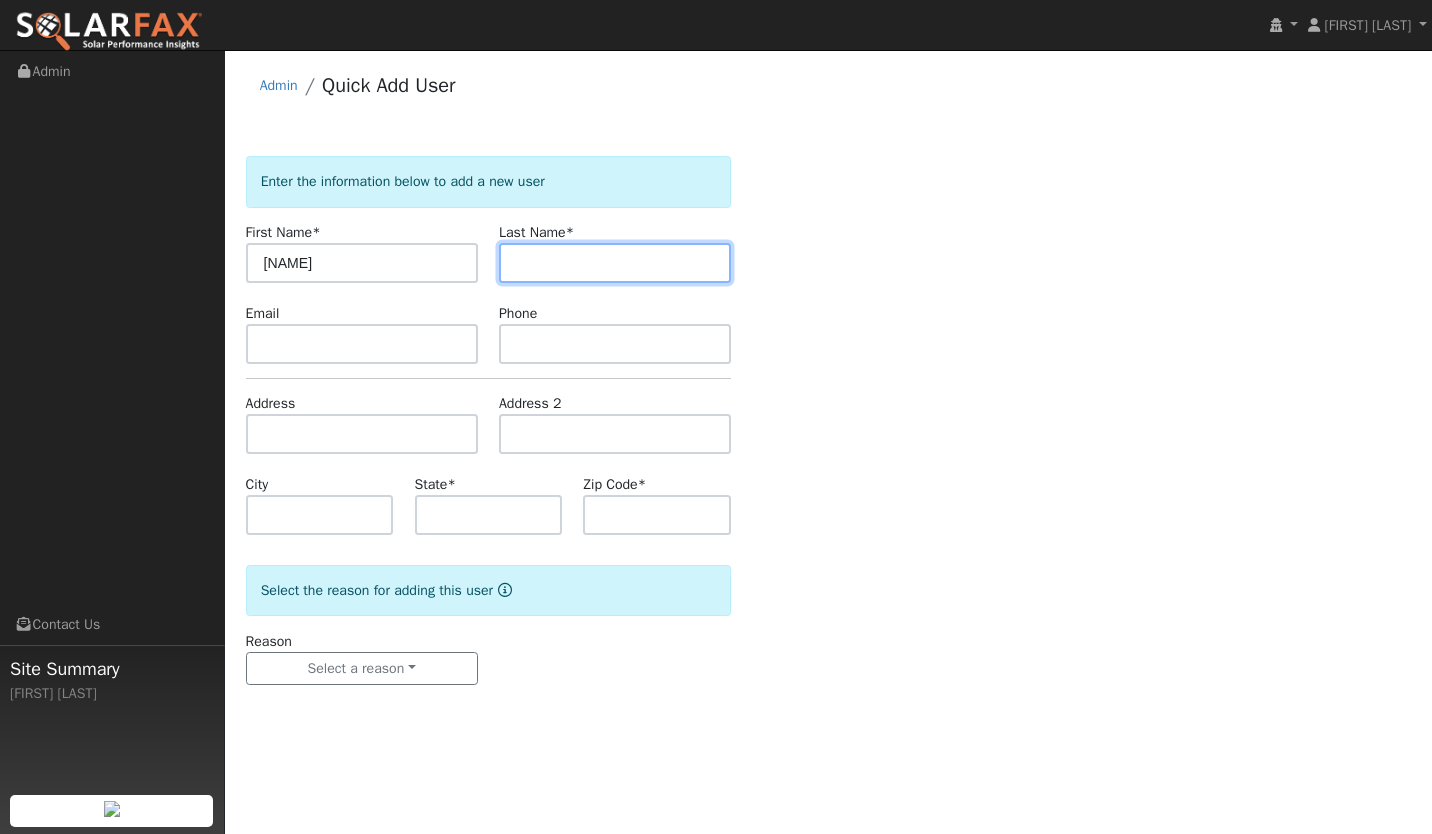 click at bounding box center (615, 263) 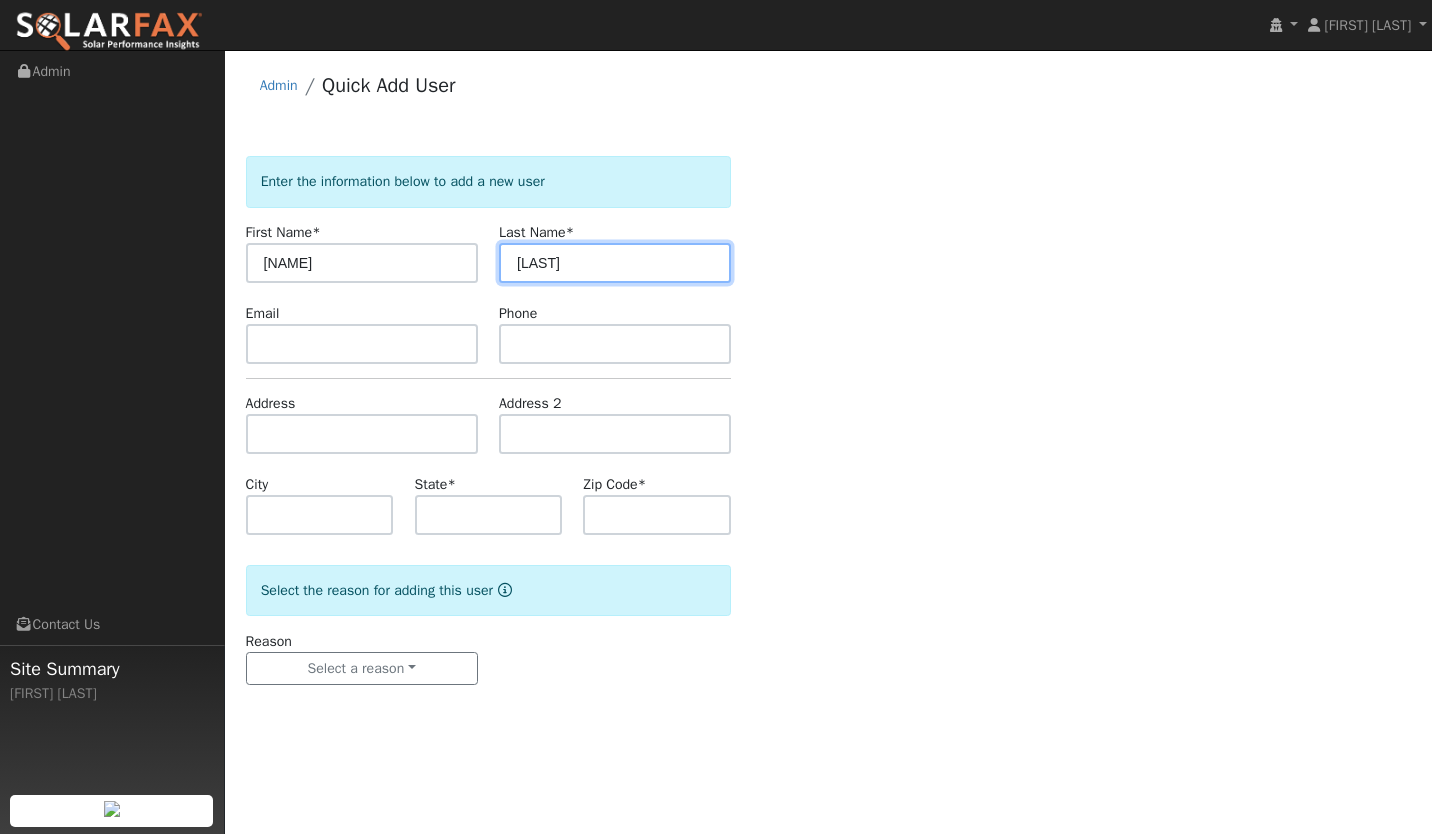 type on "[LAST]" 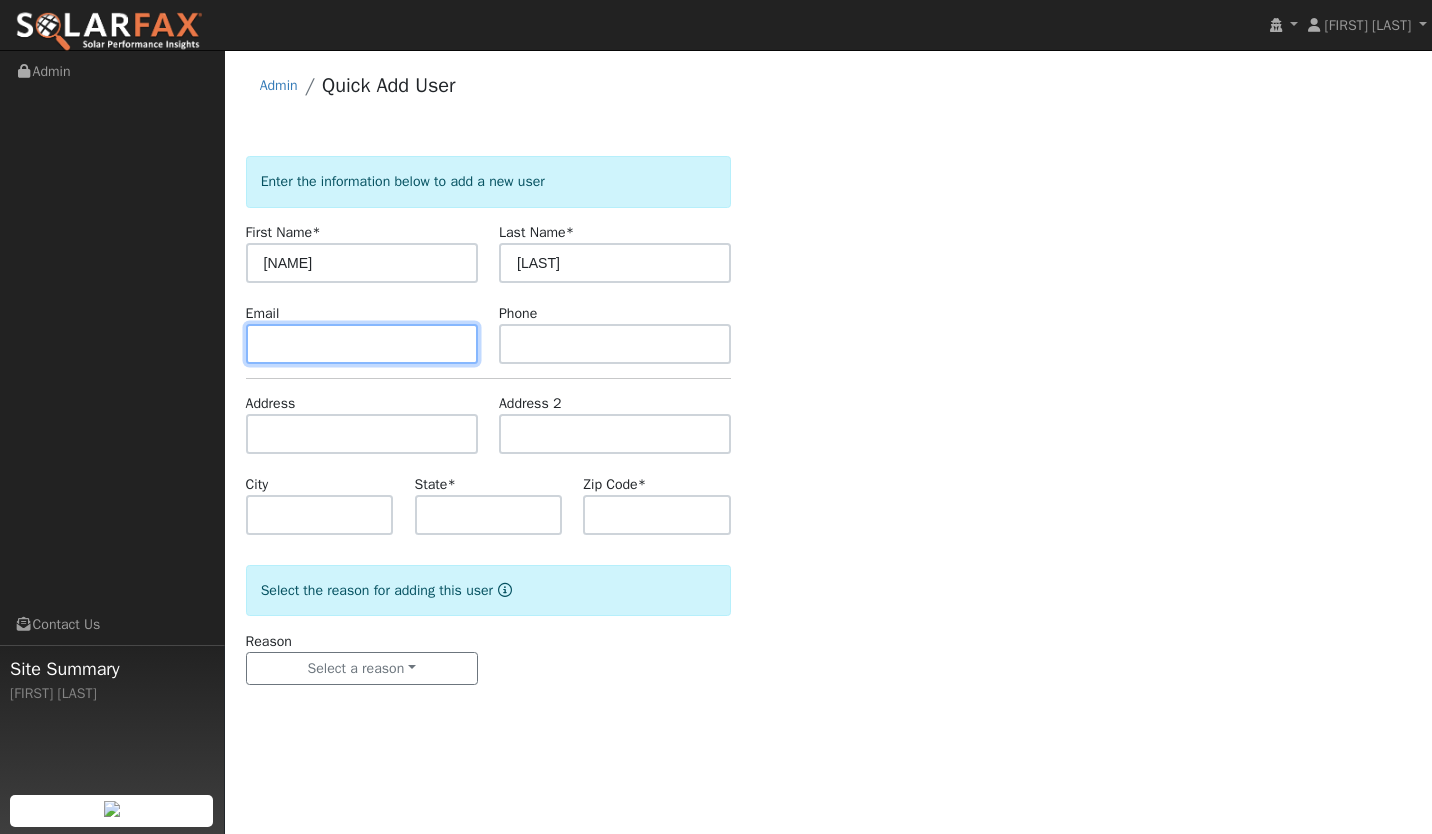 click at bounding box center [362, 344] 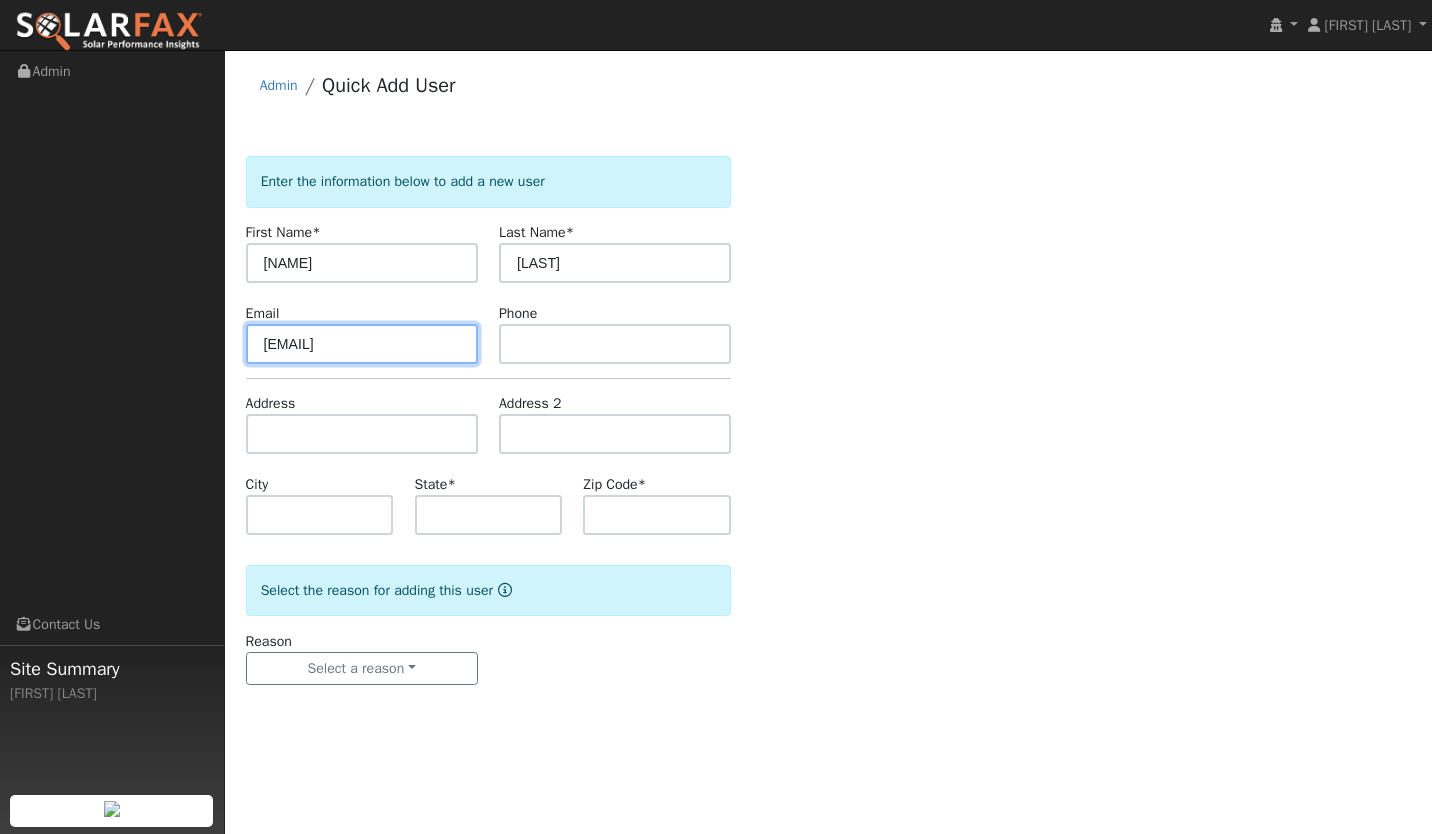 type on "[EMAIL]" 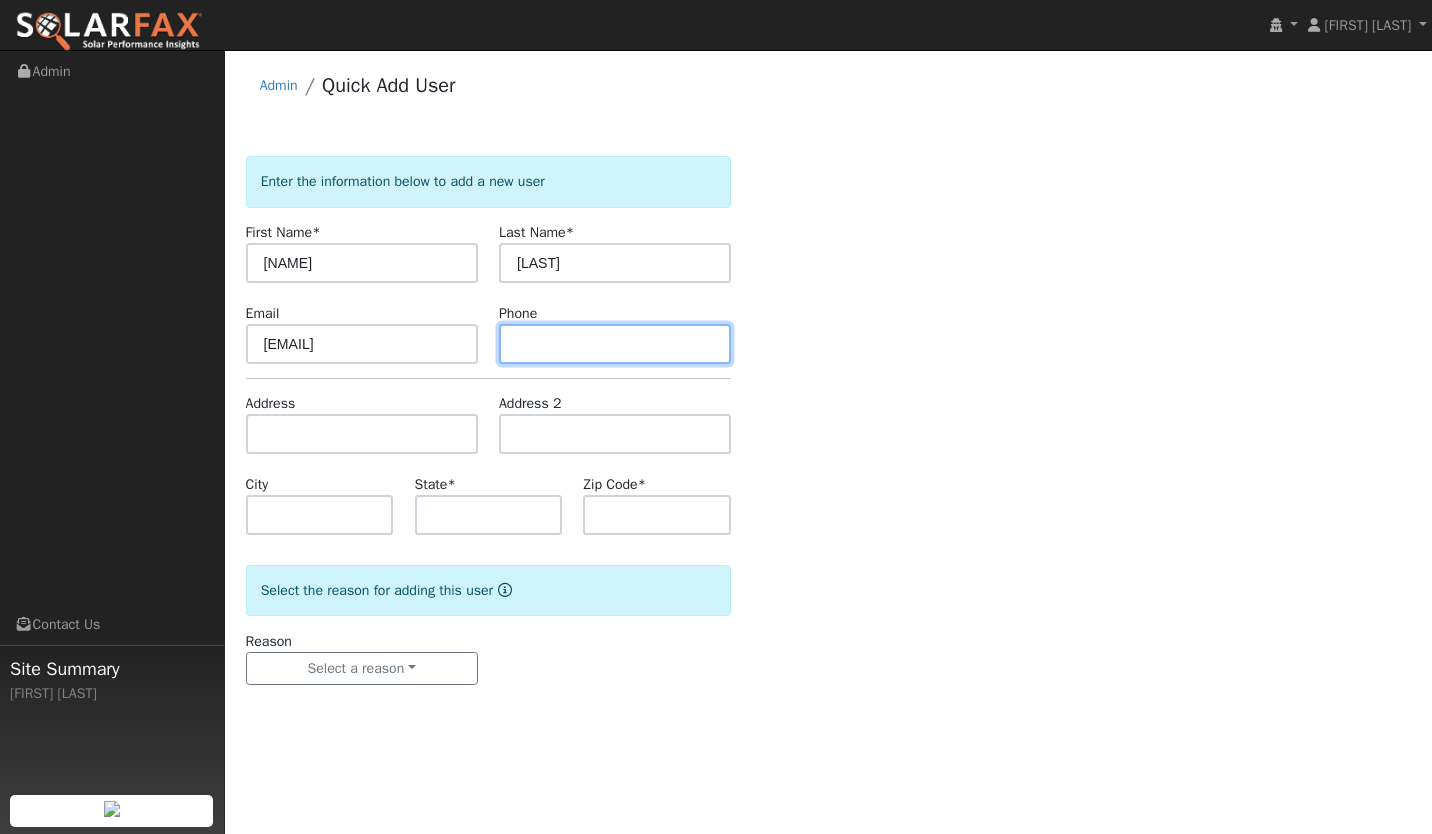 click at bounding box center (615, 344) 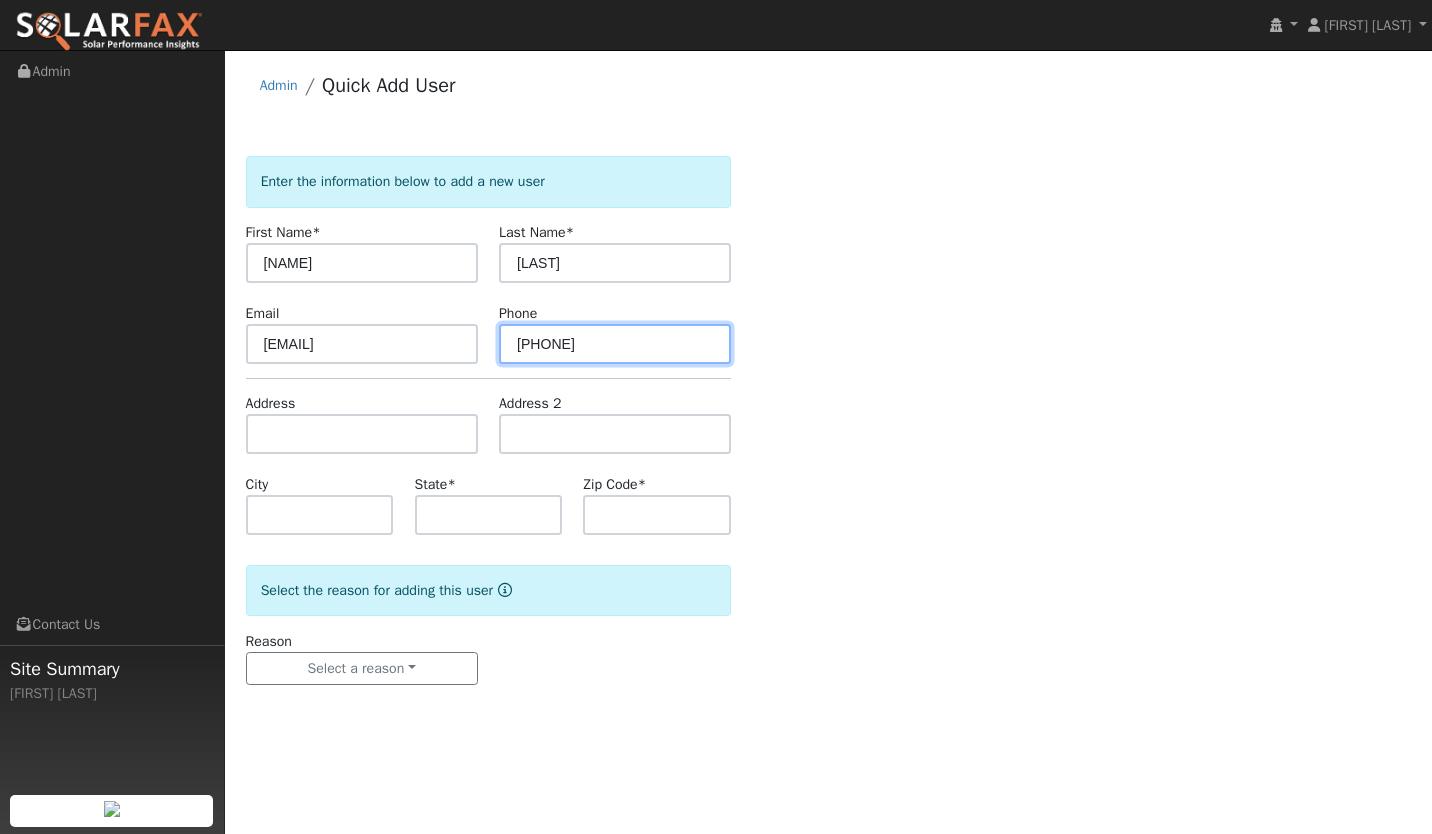 type on "[PHONE]" 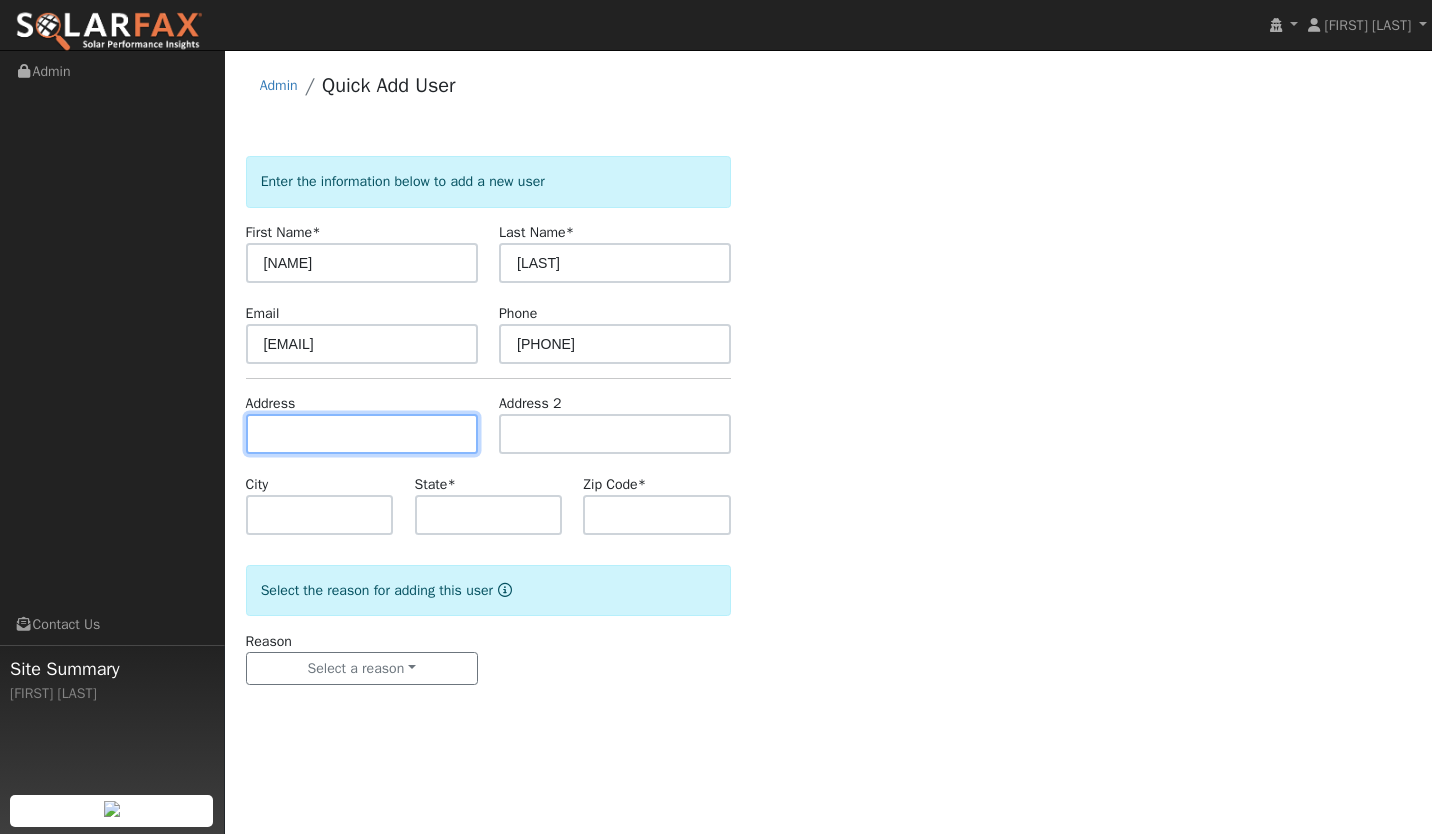click at bounding box center (362, 434) 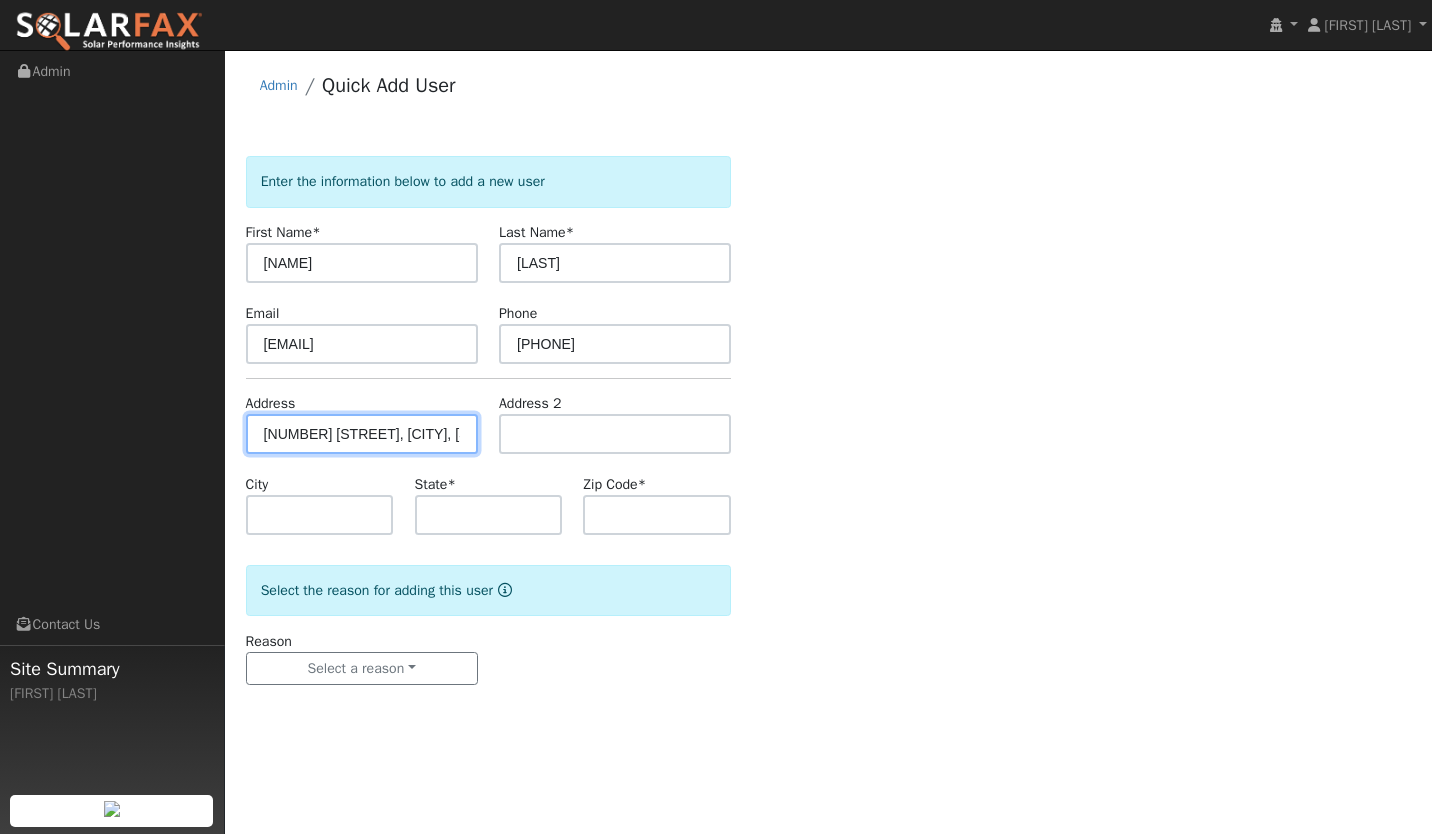 scroll, scrollTop: 0, scrollLeft: 77, axis: horizontal 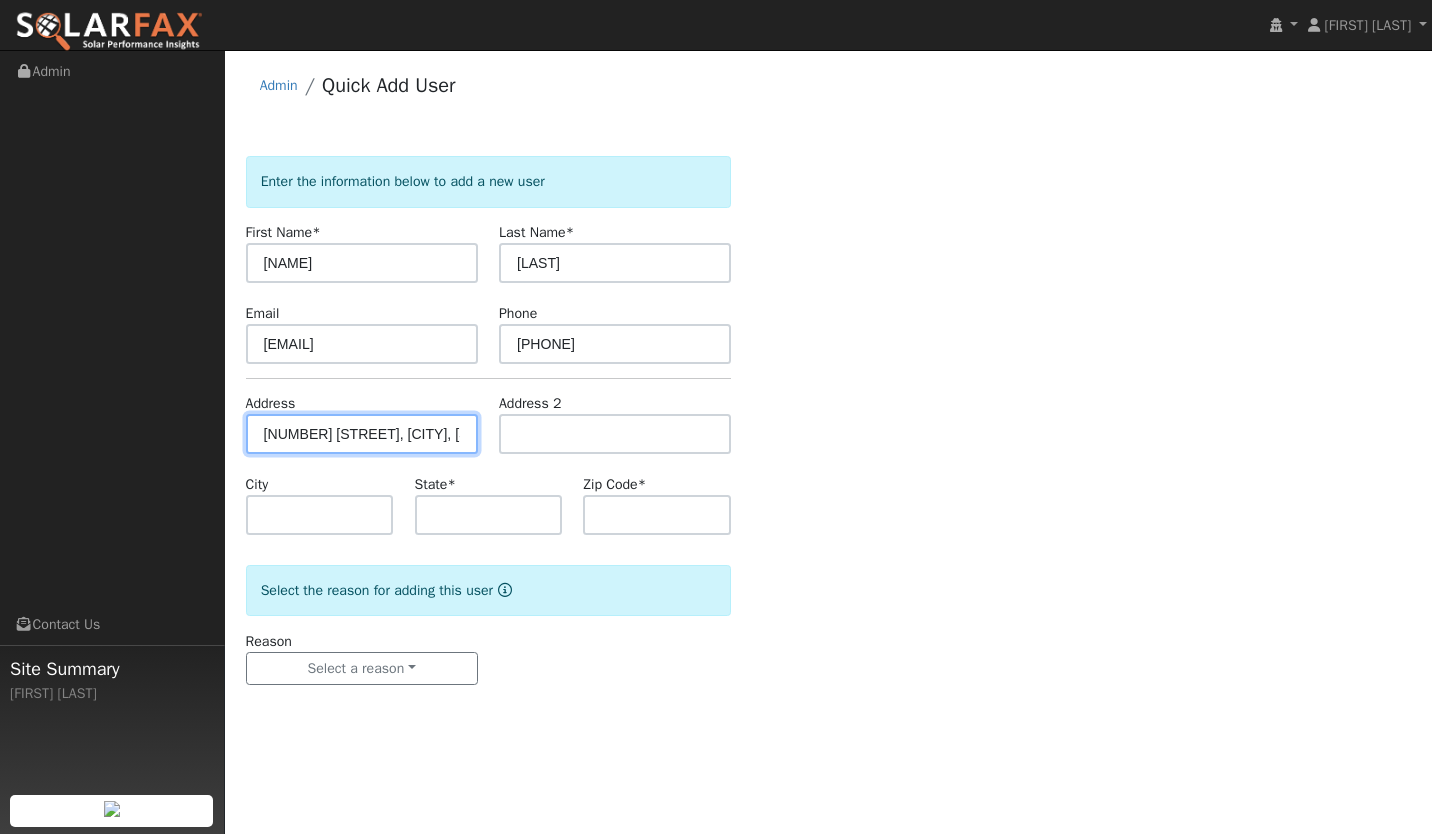 type on "[NUMBER] [STREET_NAME] Court" 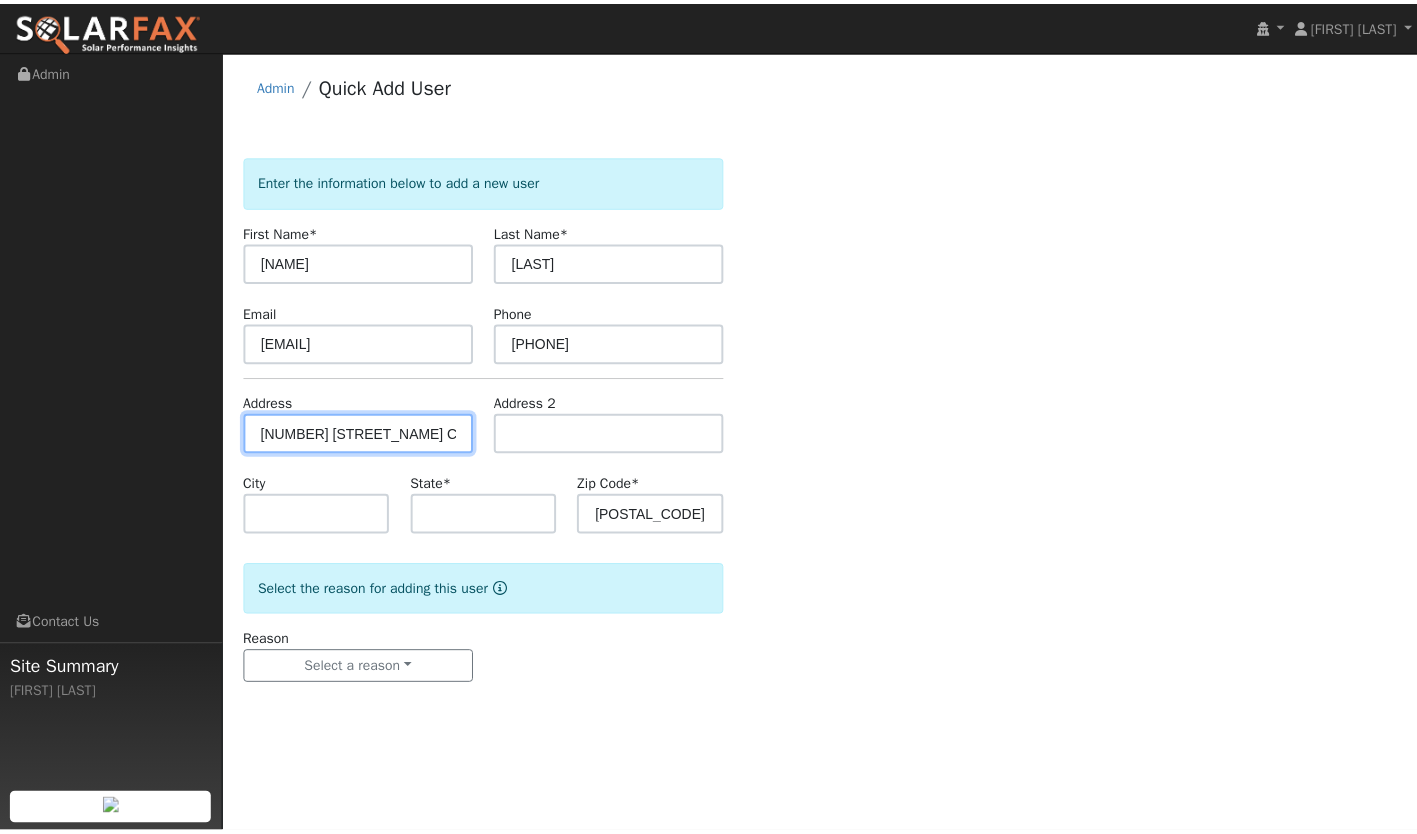 scroll, scrollTop: 0, scrollLeft: 0, axis: both 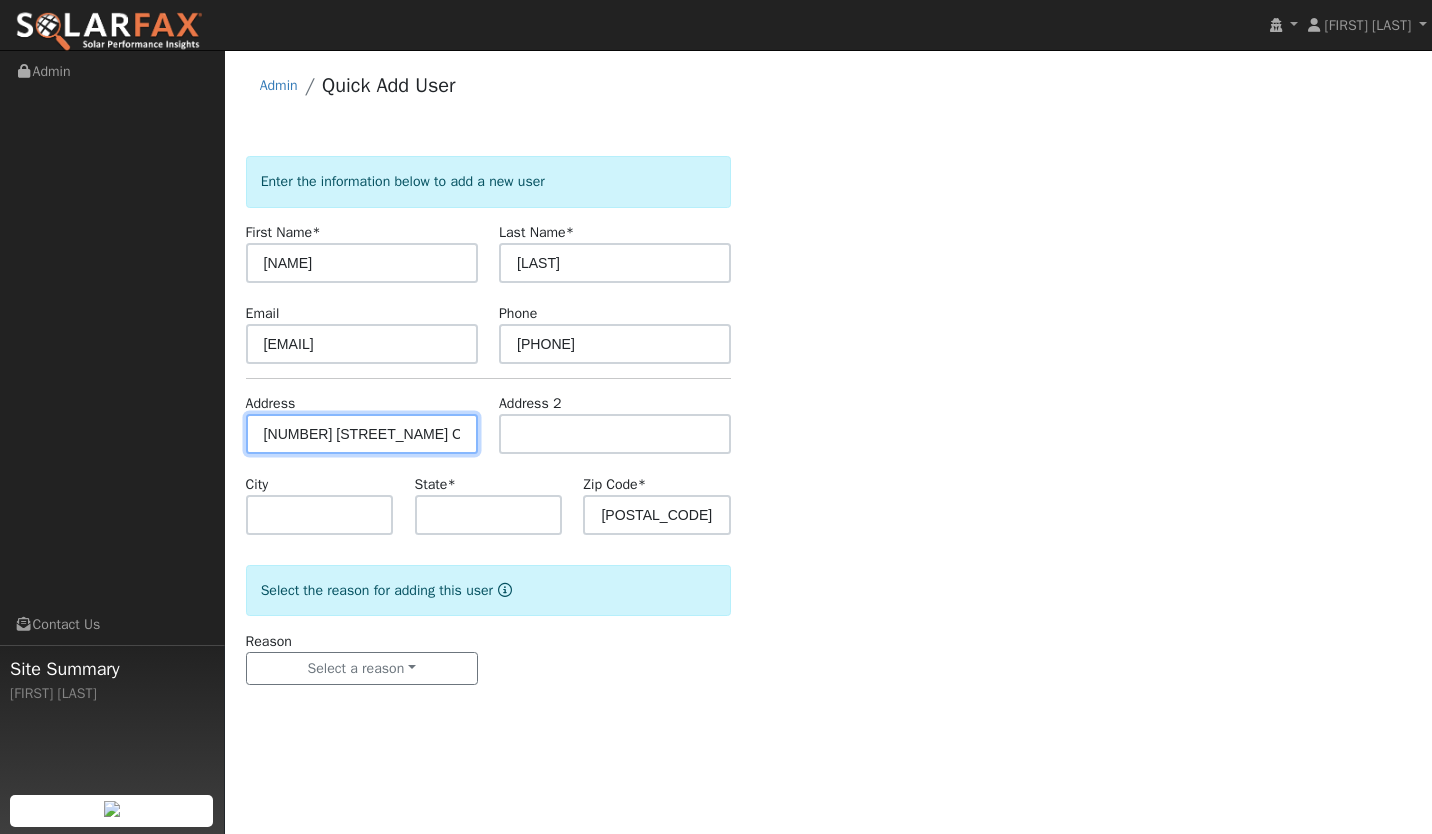click on "[NUMBER] [STREET_NAME] Court" at bounding box center [362, 434] 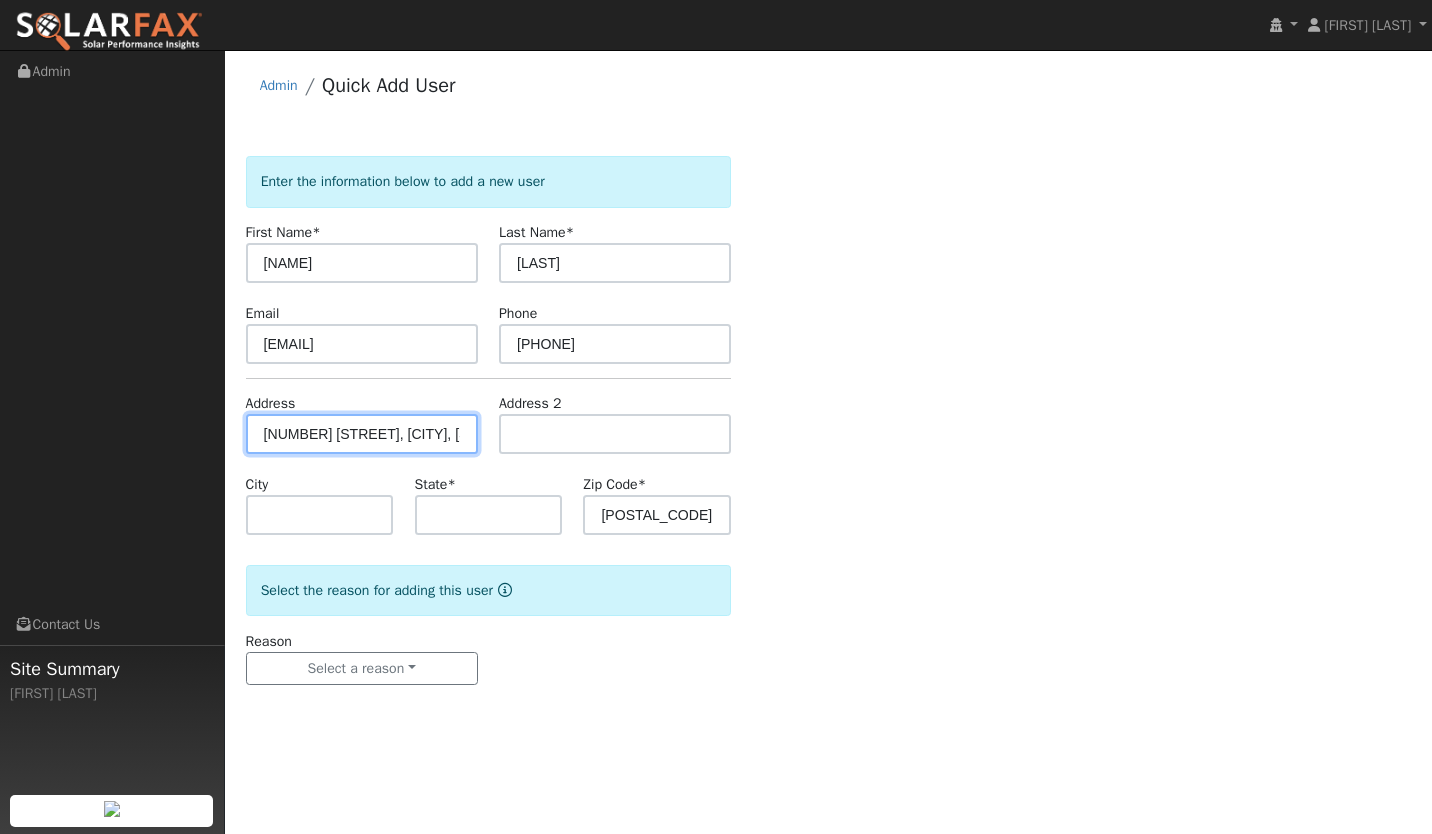 type on "[NUMBER] [STREET_NAME] Court" 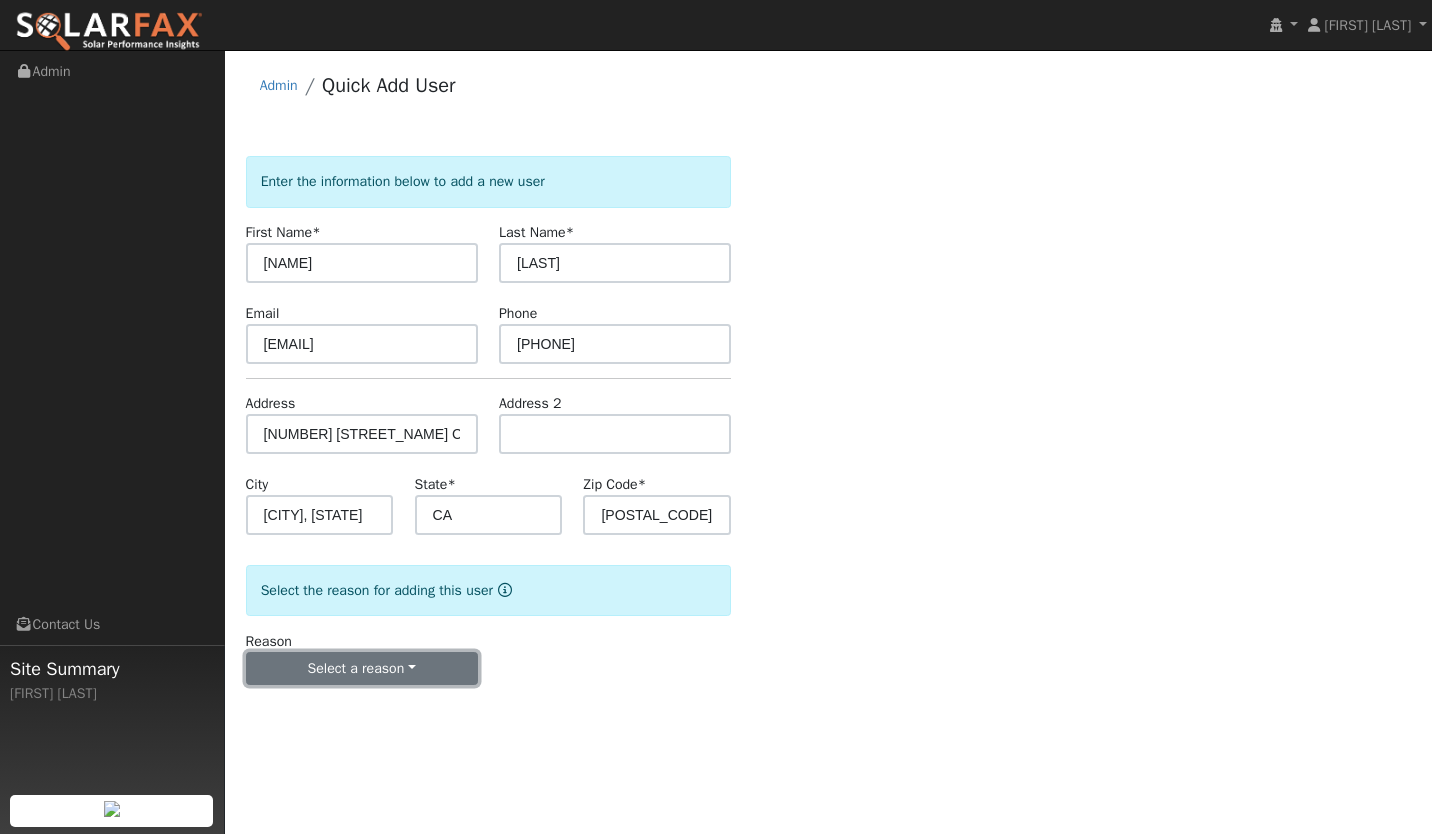 click on "Select a reason" at bounding box center [362, 669] 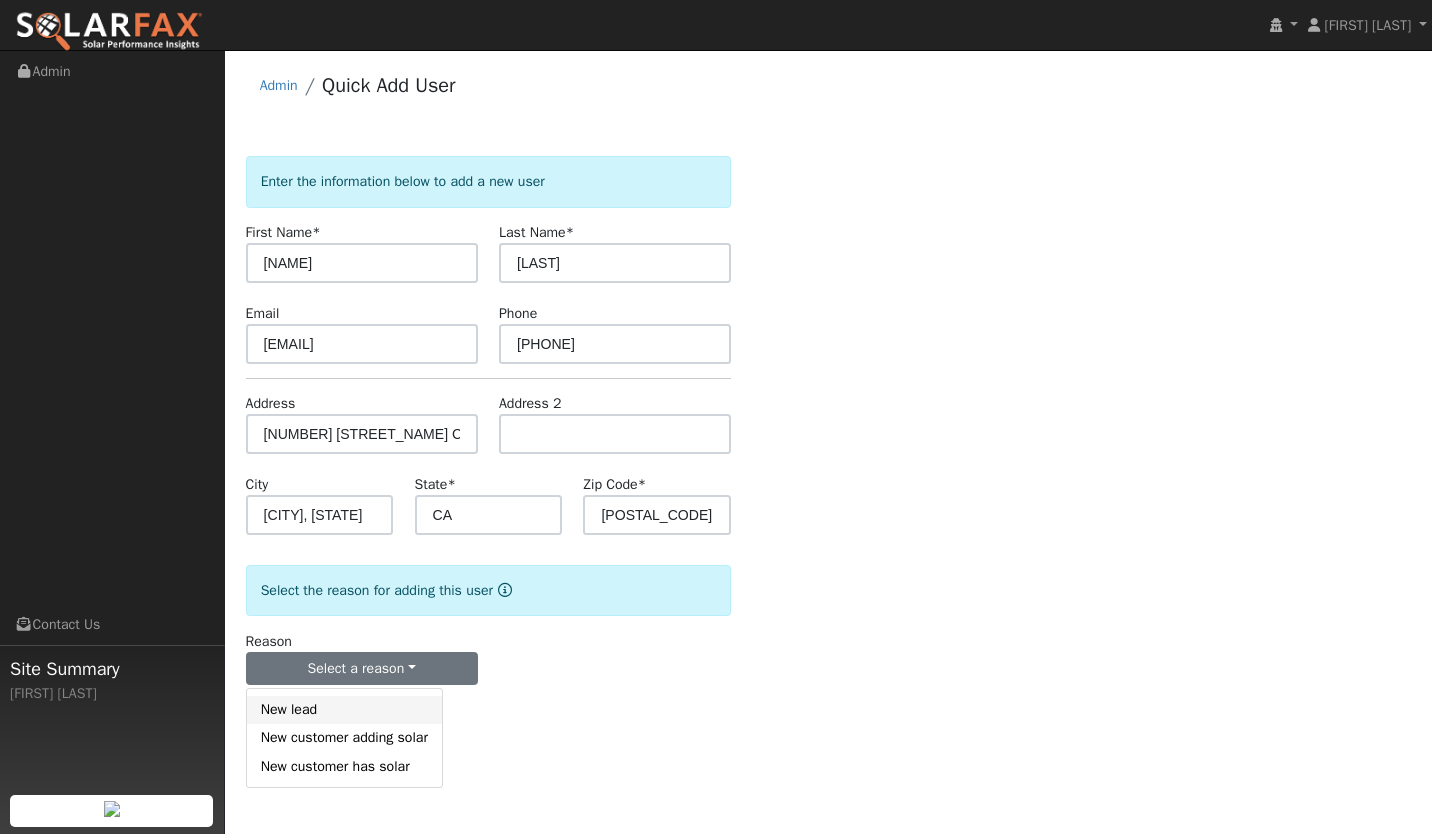 click on "New lead" at bounding box center (344, 710) 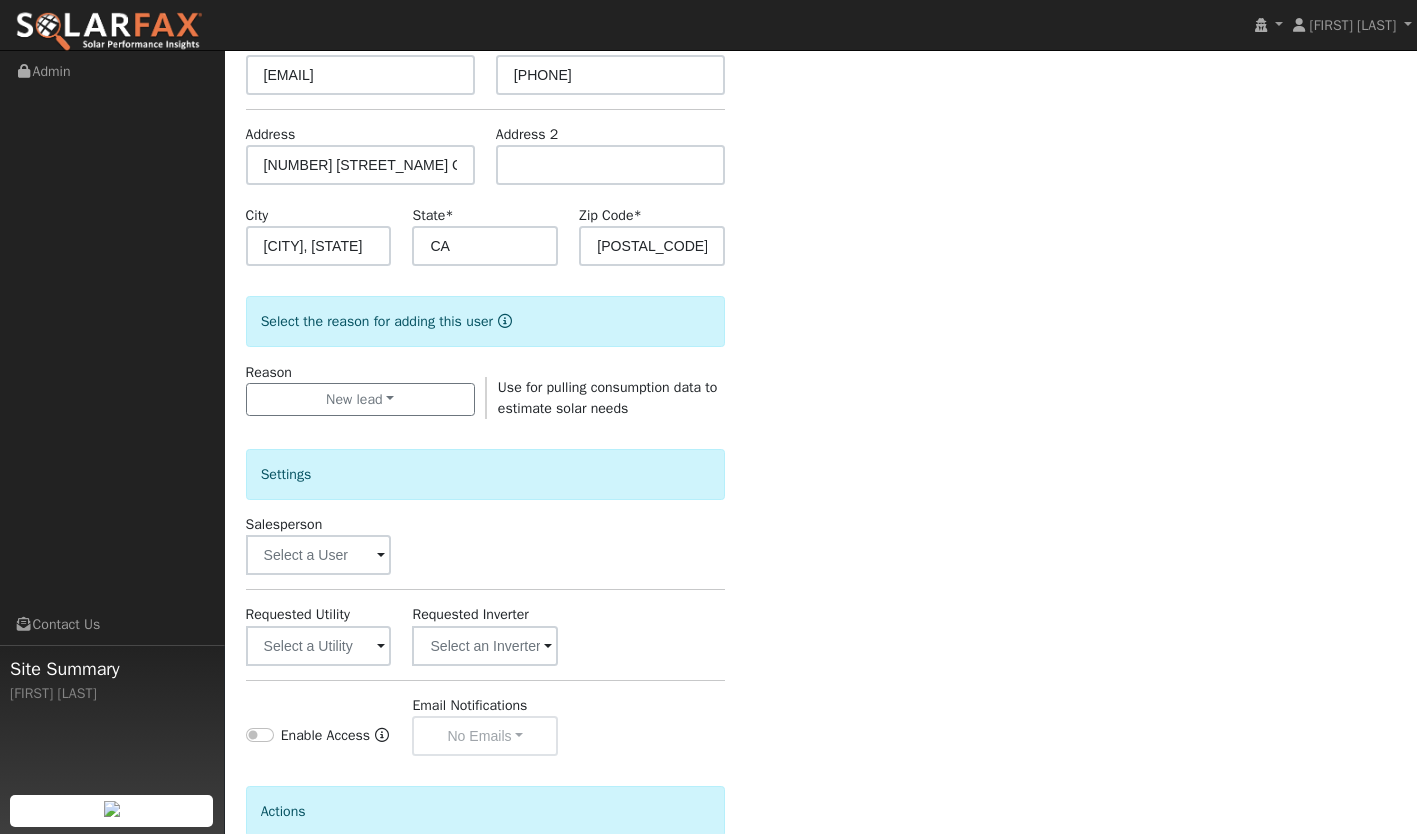 scroll, scrollTop: 272, scrollLeft: 0, axis: vertical 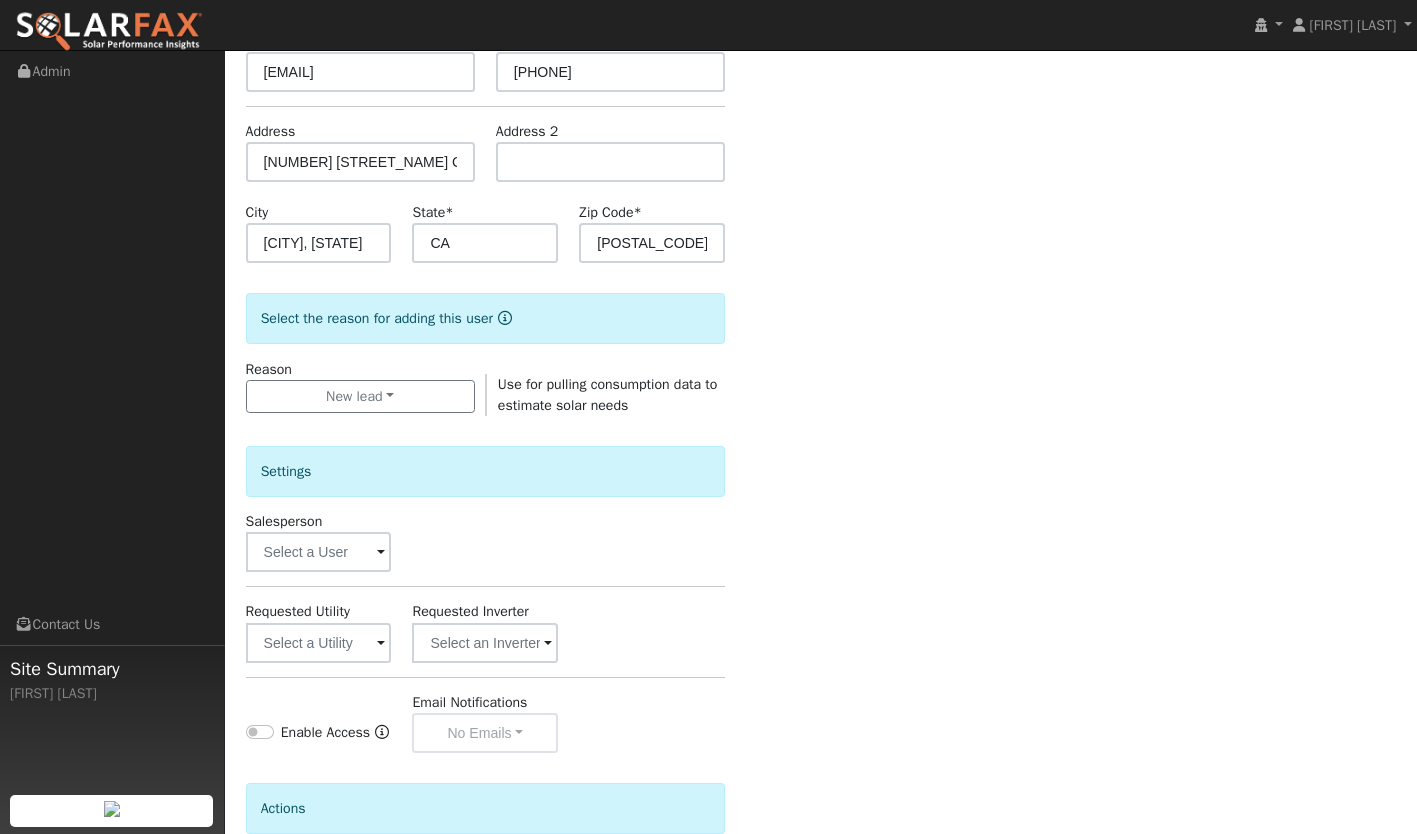 click on "Requested Utility" at bounding box center (298, 611) 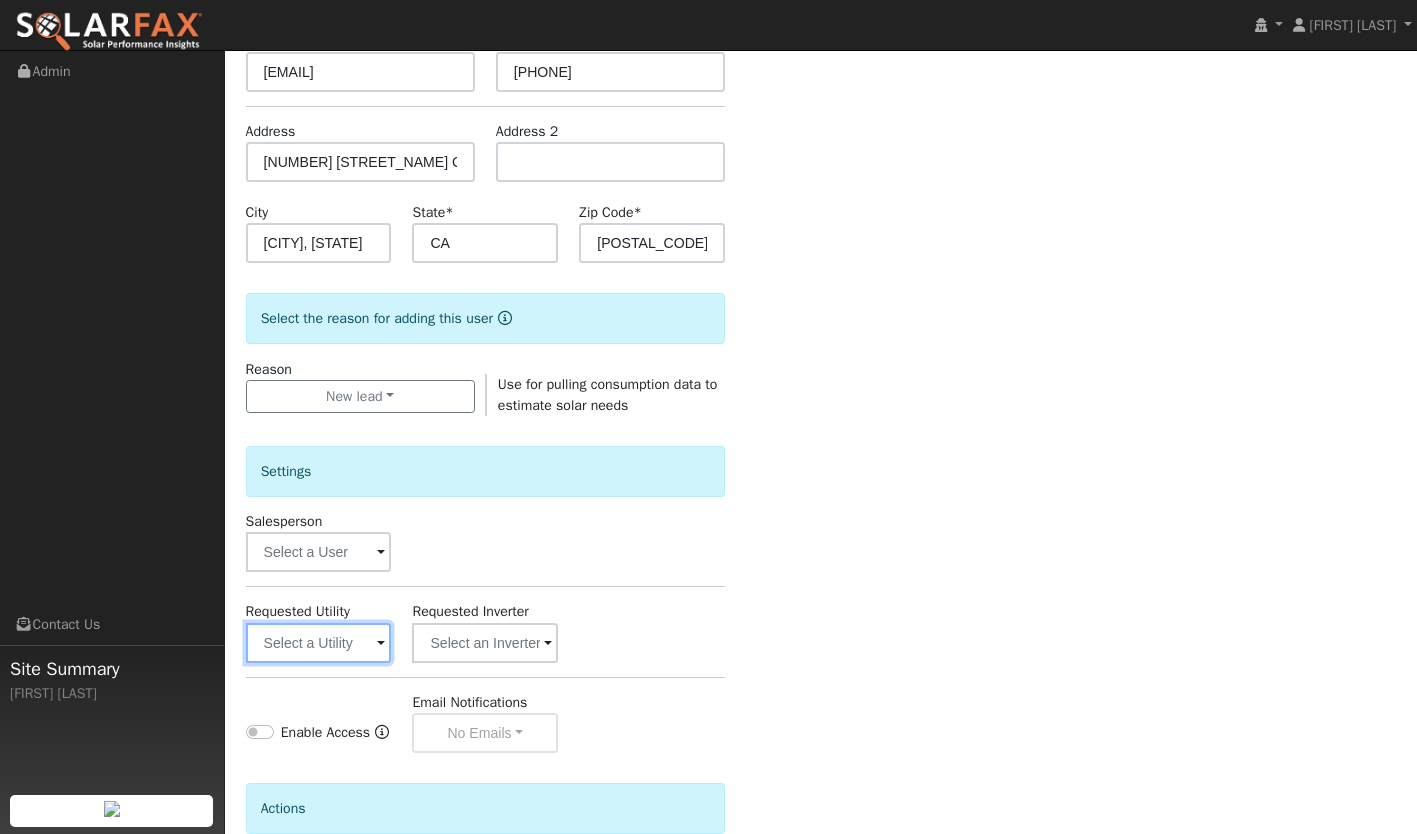 click at bounding box center [319, 643] 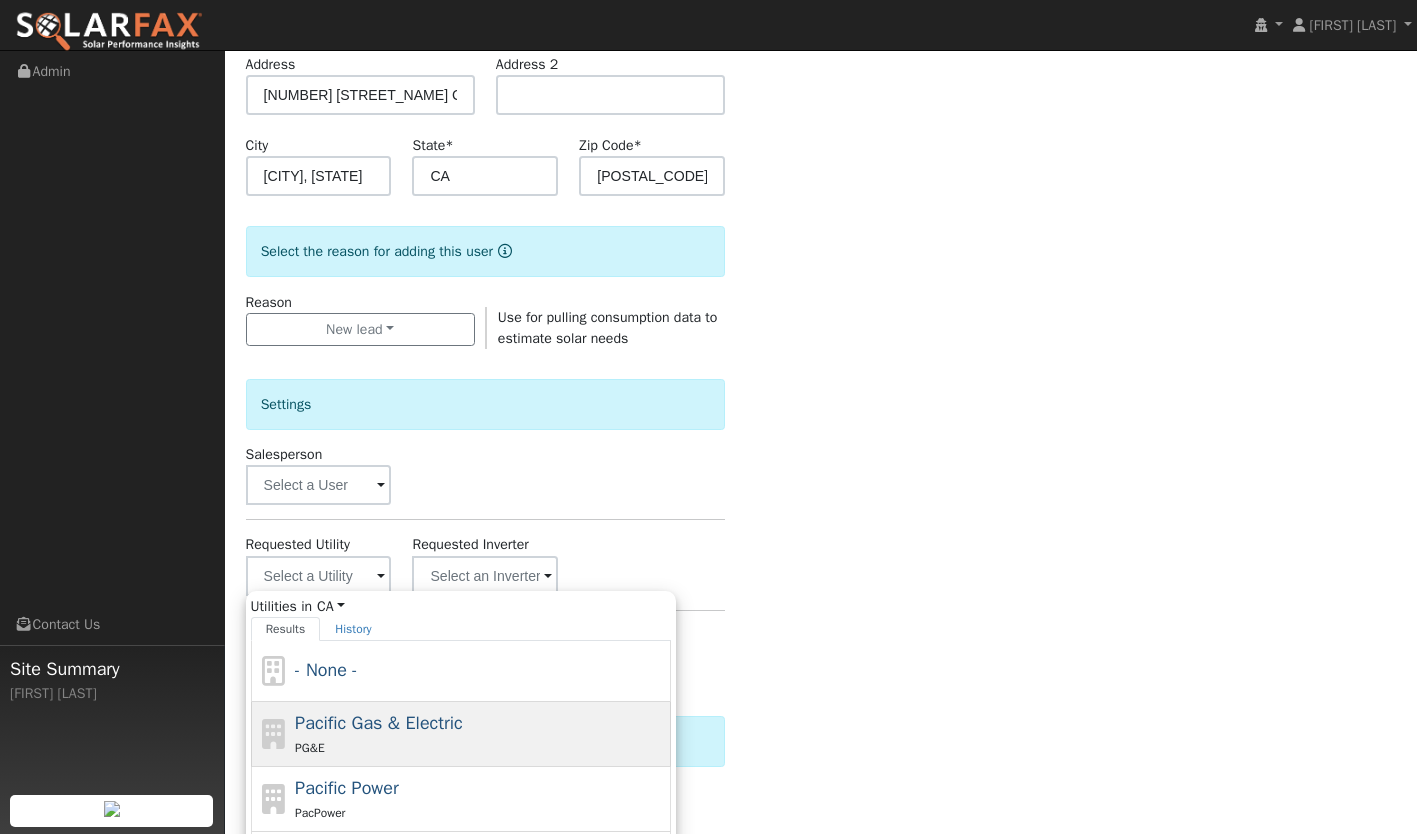click on "Pacific Gas & Electric" at bounding box center [379, 723] 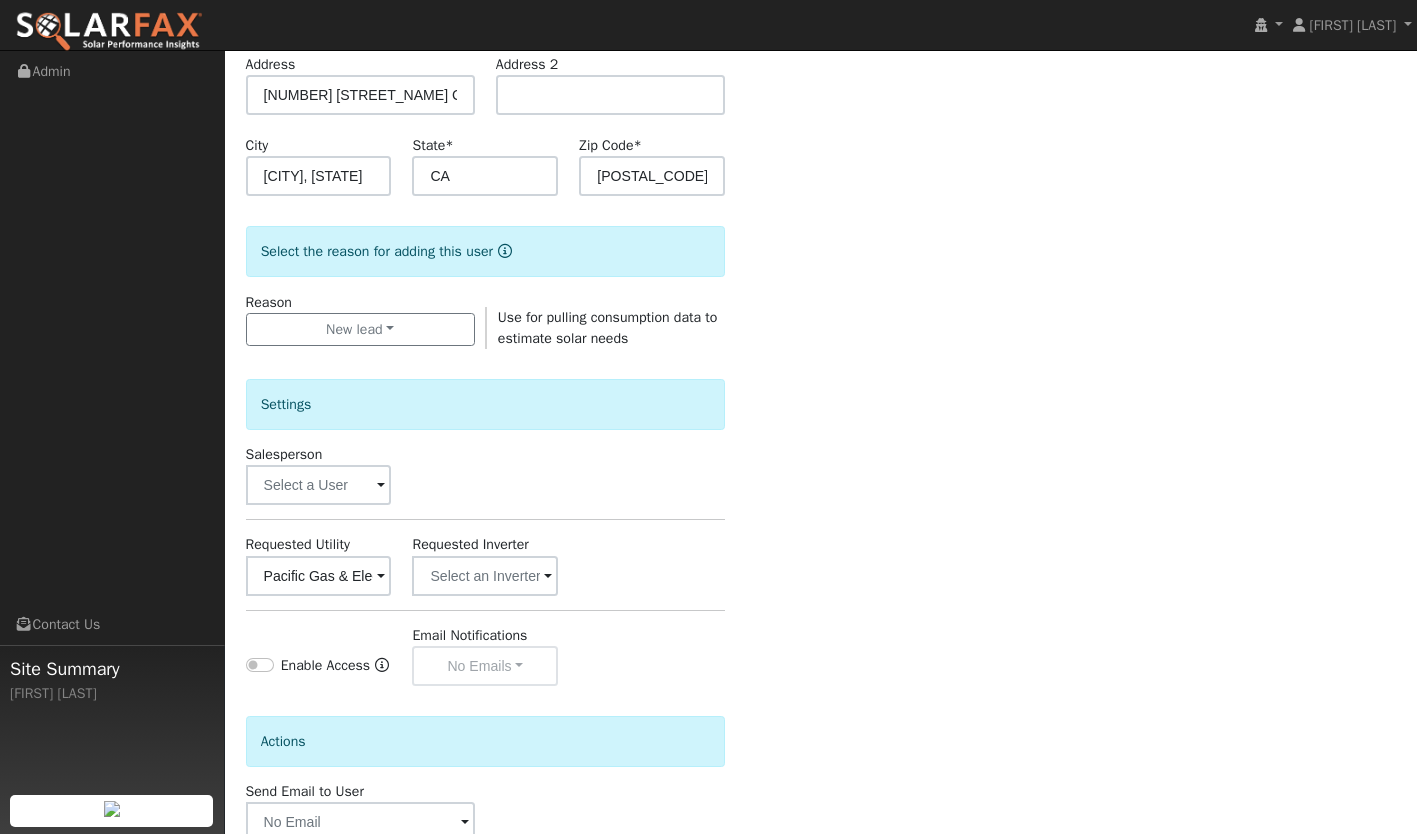 scroll, scrollTop: 461, scrollLeft: 0, axis: vertical 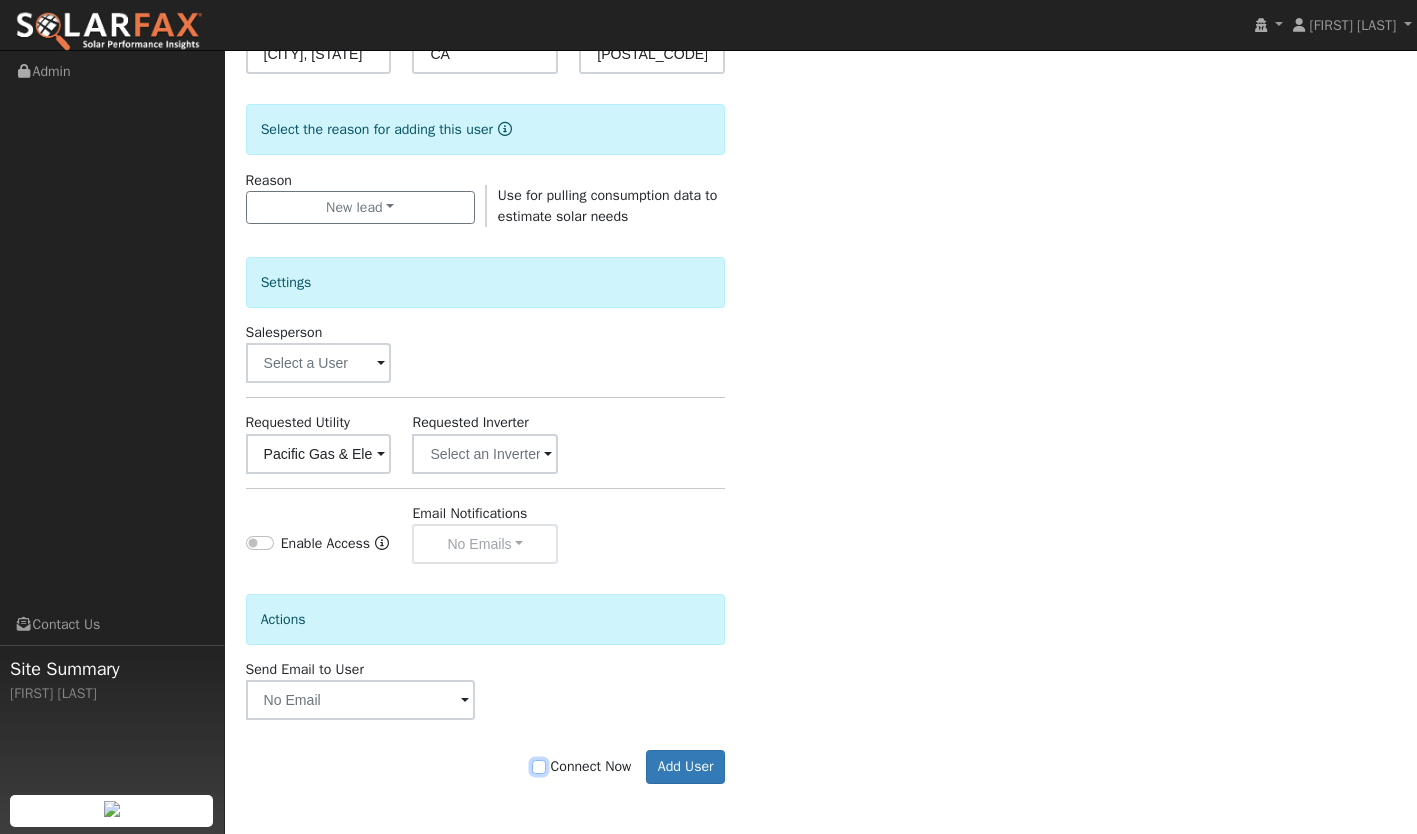 click on "Connect Now" at bounding box center [539, 767] 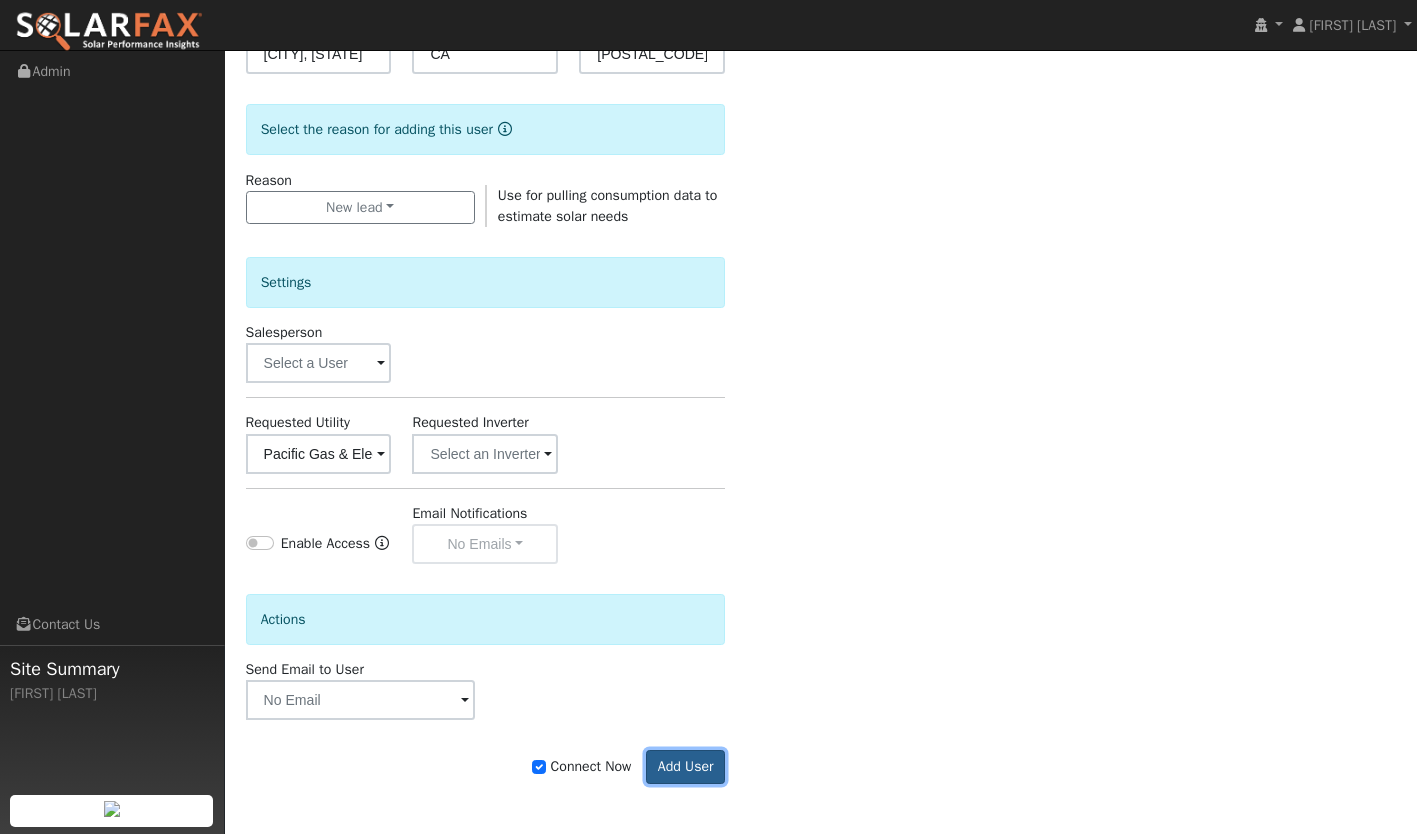click on "Add User" at bounding box center (685, 767) 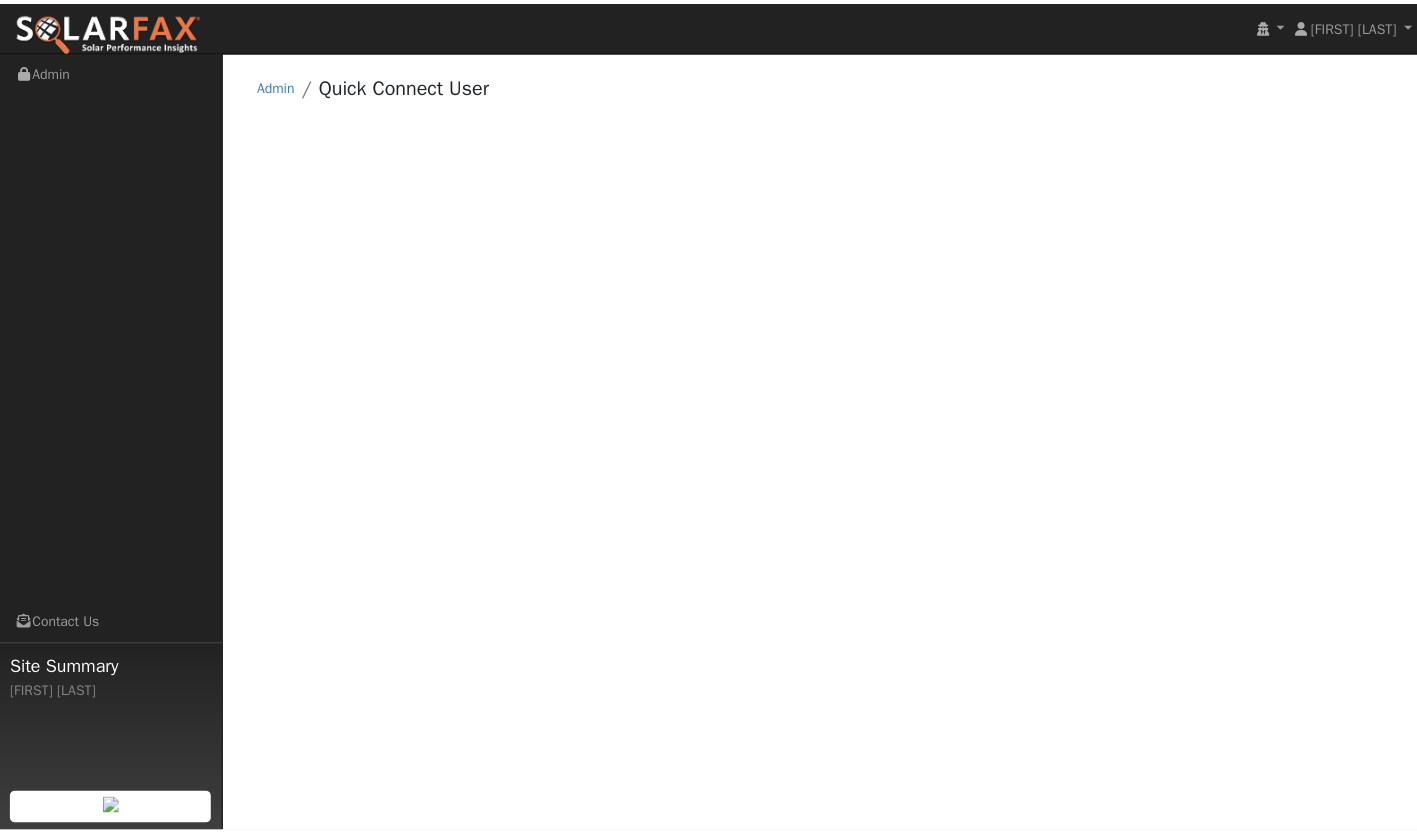 scroll, scrollTop: 0, scrollLeft: 0, axis: both 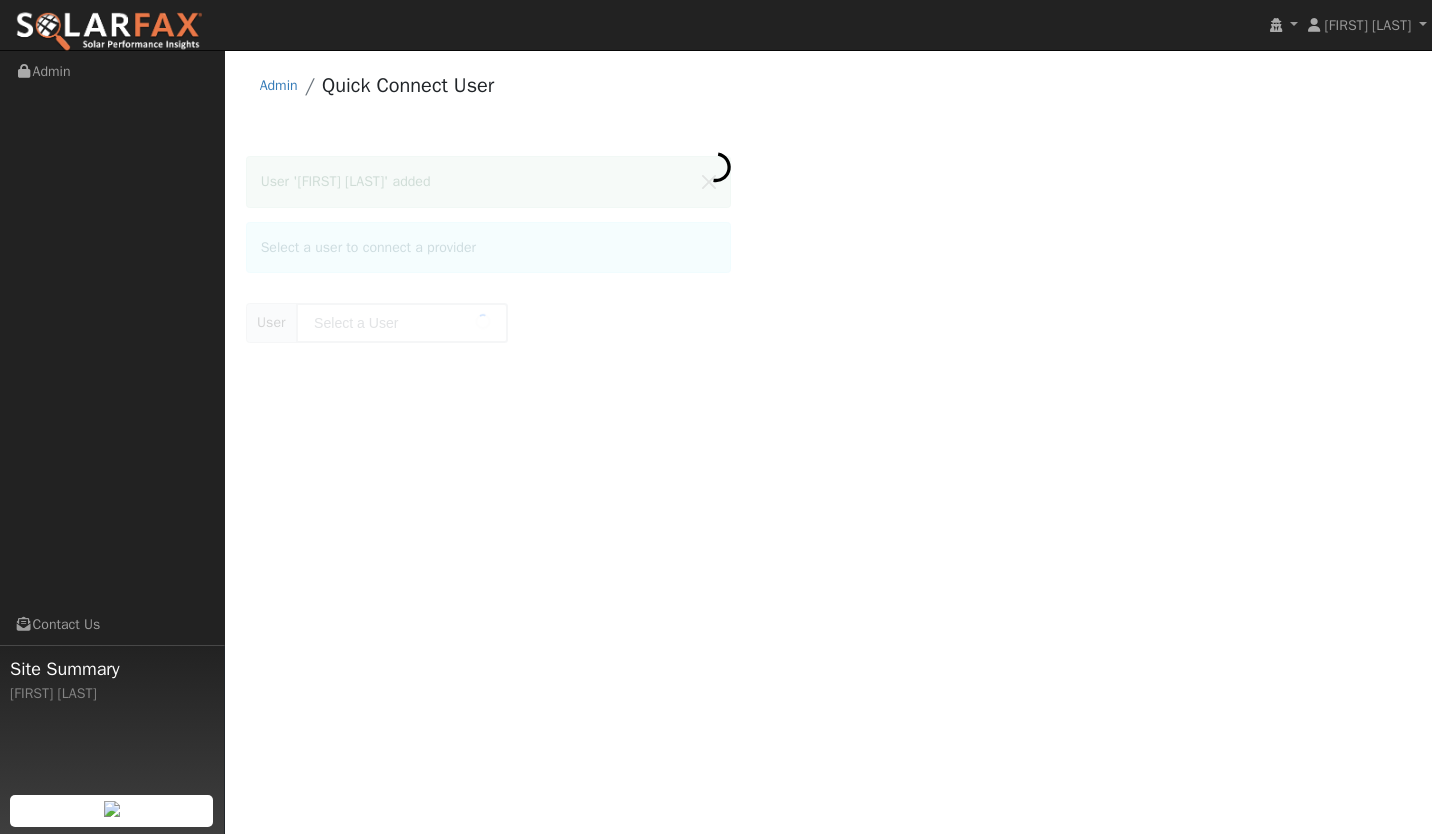 type on "[FIRST] [LAST]" 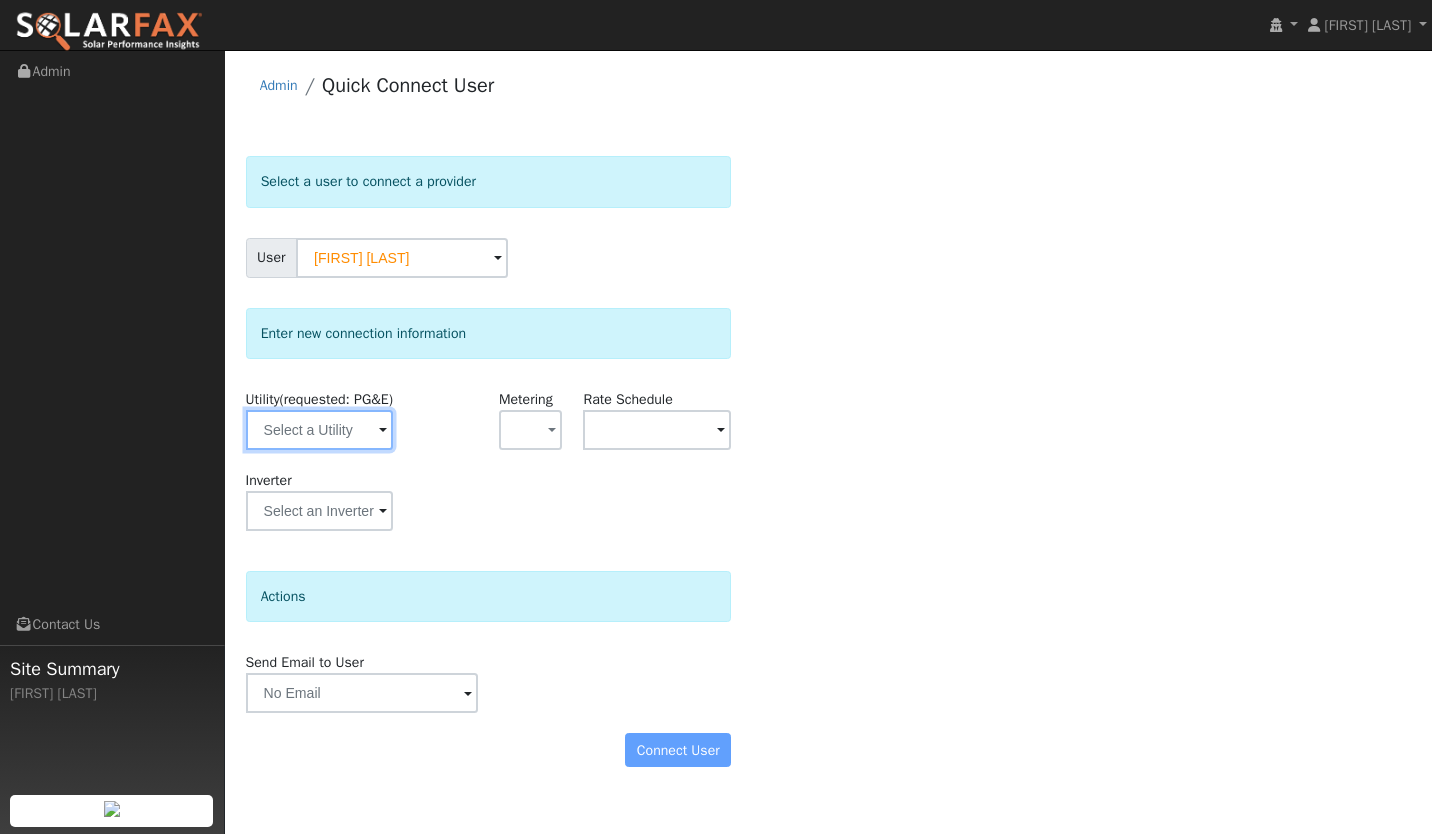 click at bounding box center (320, 430) 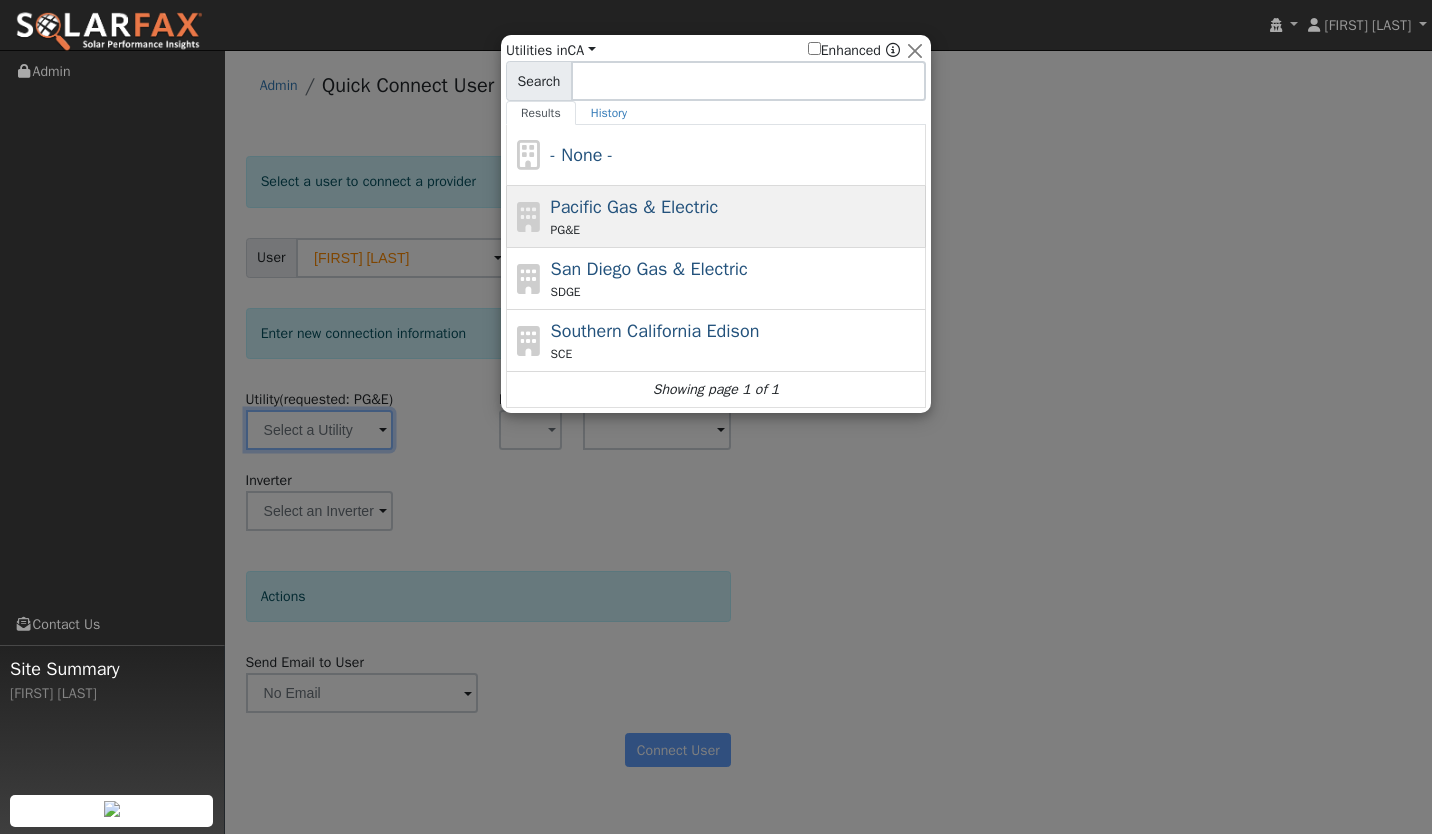 click on "Pacific Gas & Electric" at bounding box center [635, 207] 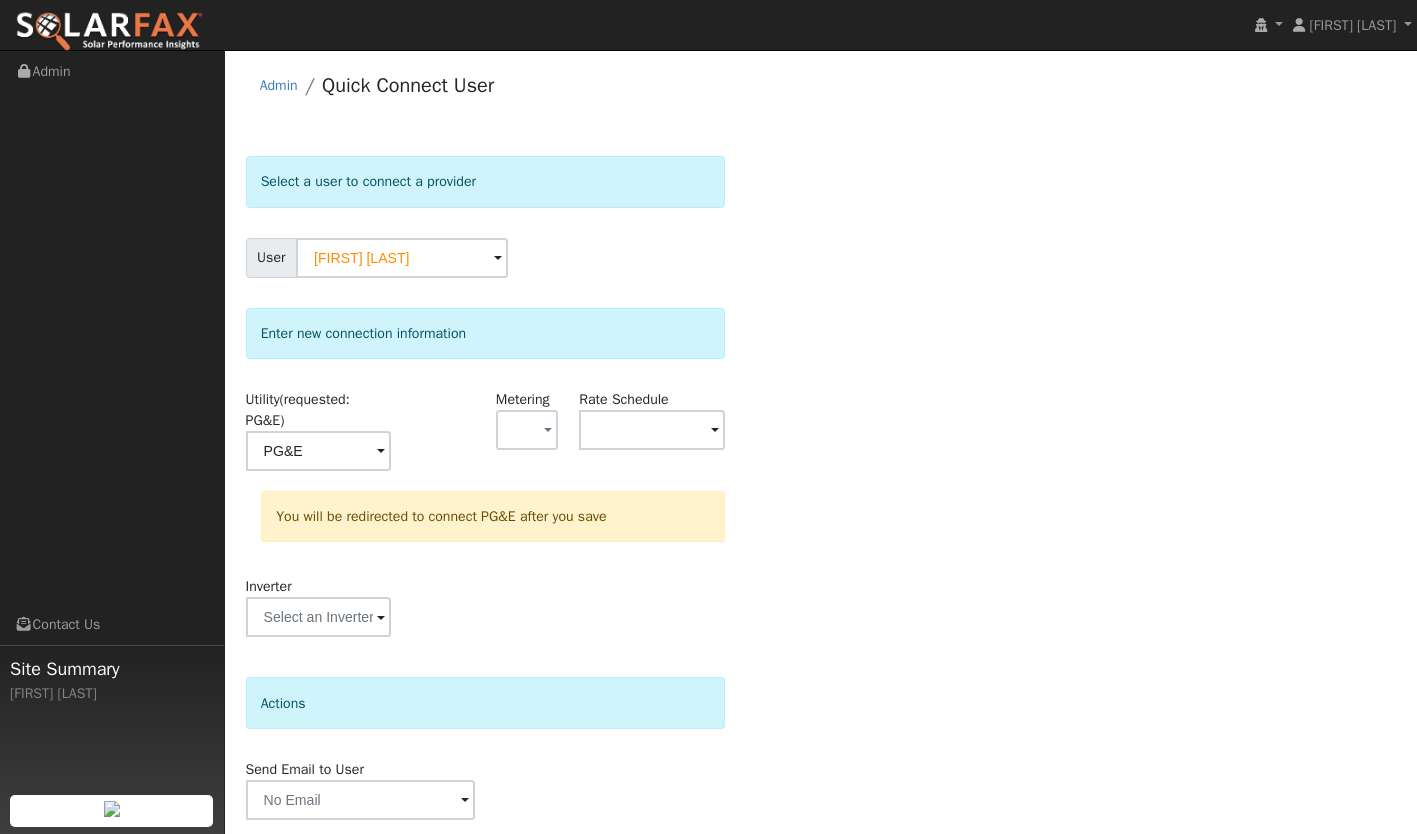 scroll, scrollTop: 69, scrollLeft: 0, axis: vertical 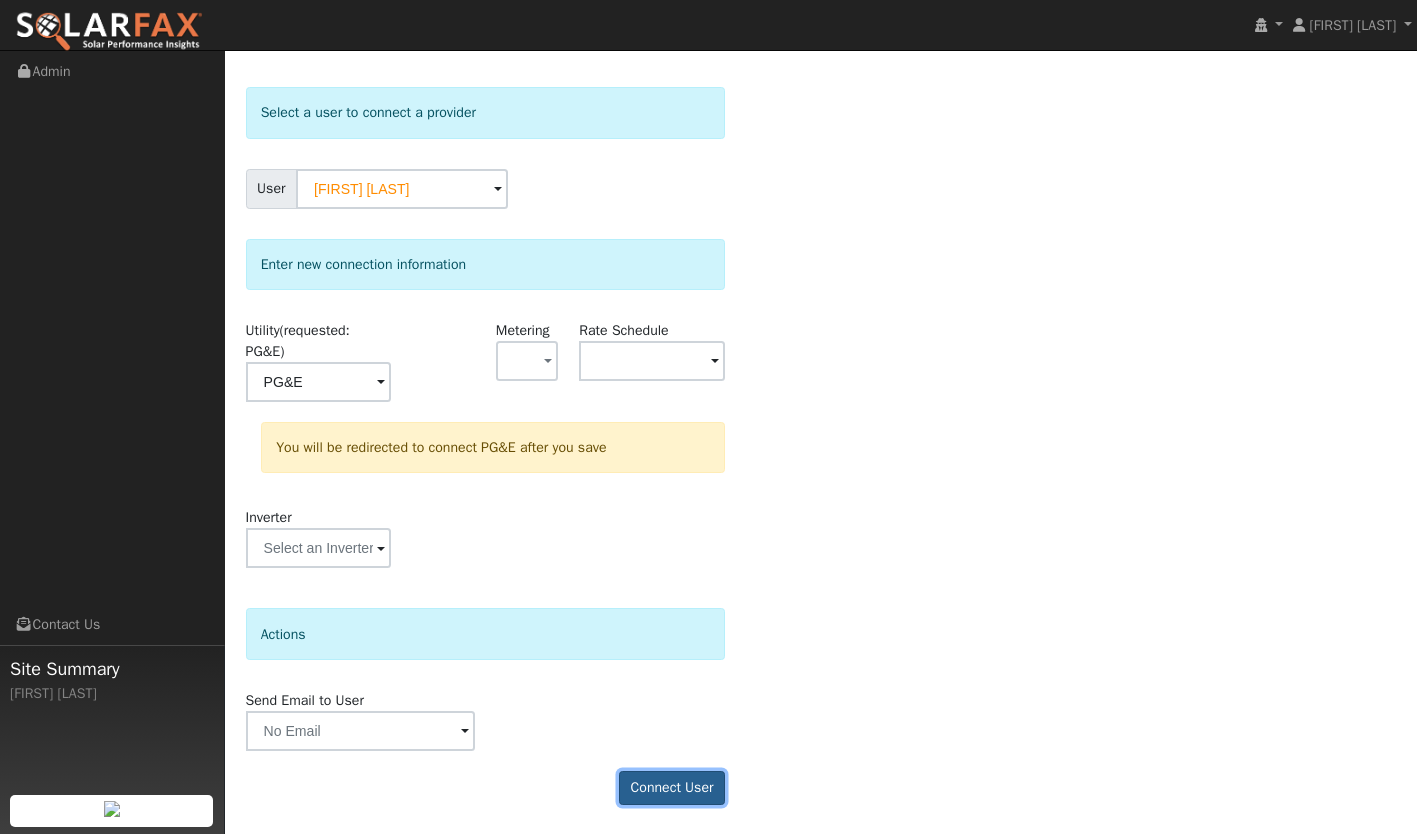click on "Connect User" at bounding box center [672, 788] 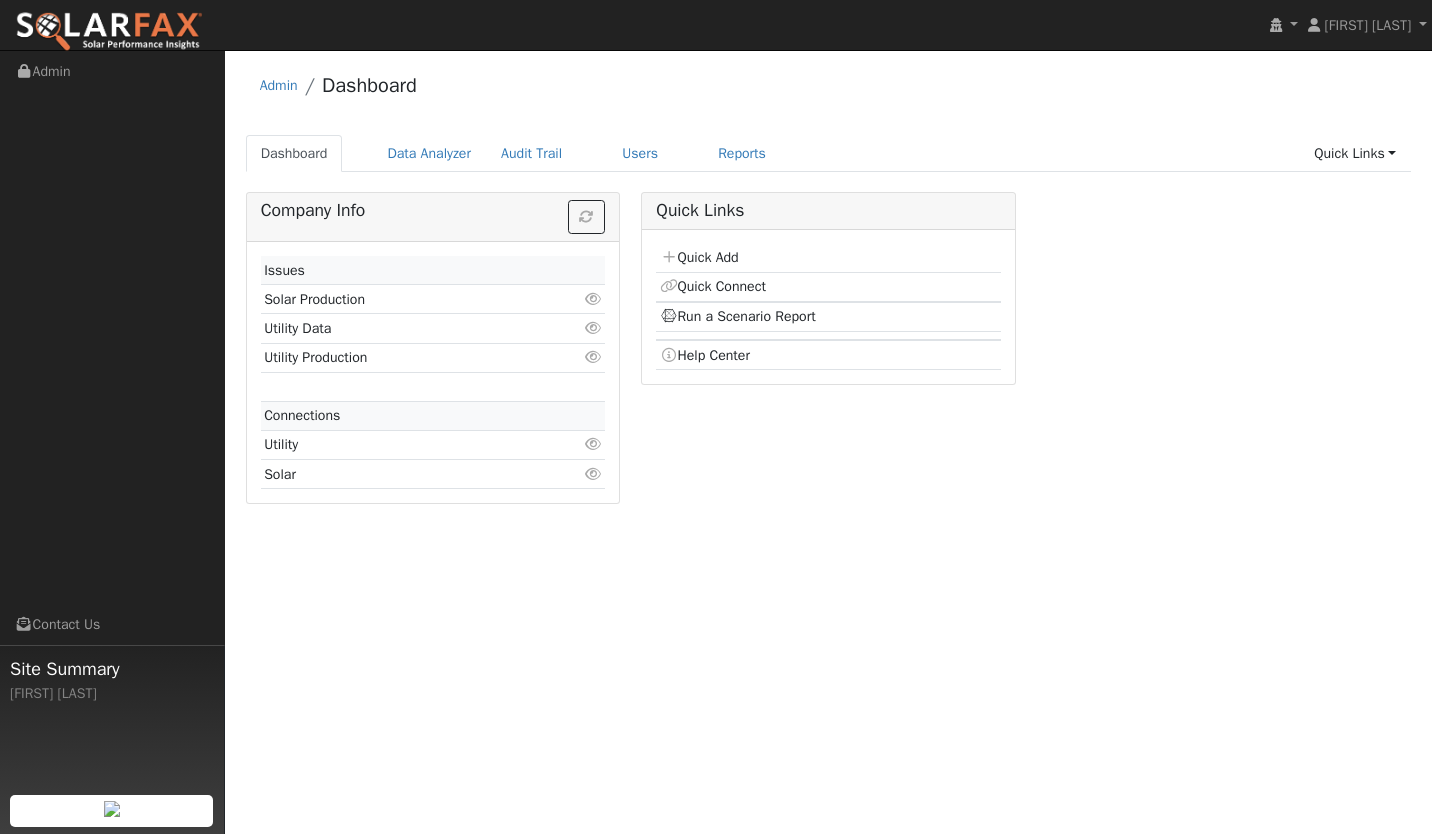 scroll, scrollTop: 0, scrollLeft: 0, axis: both 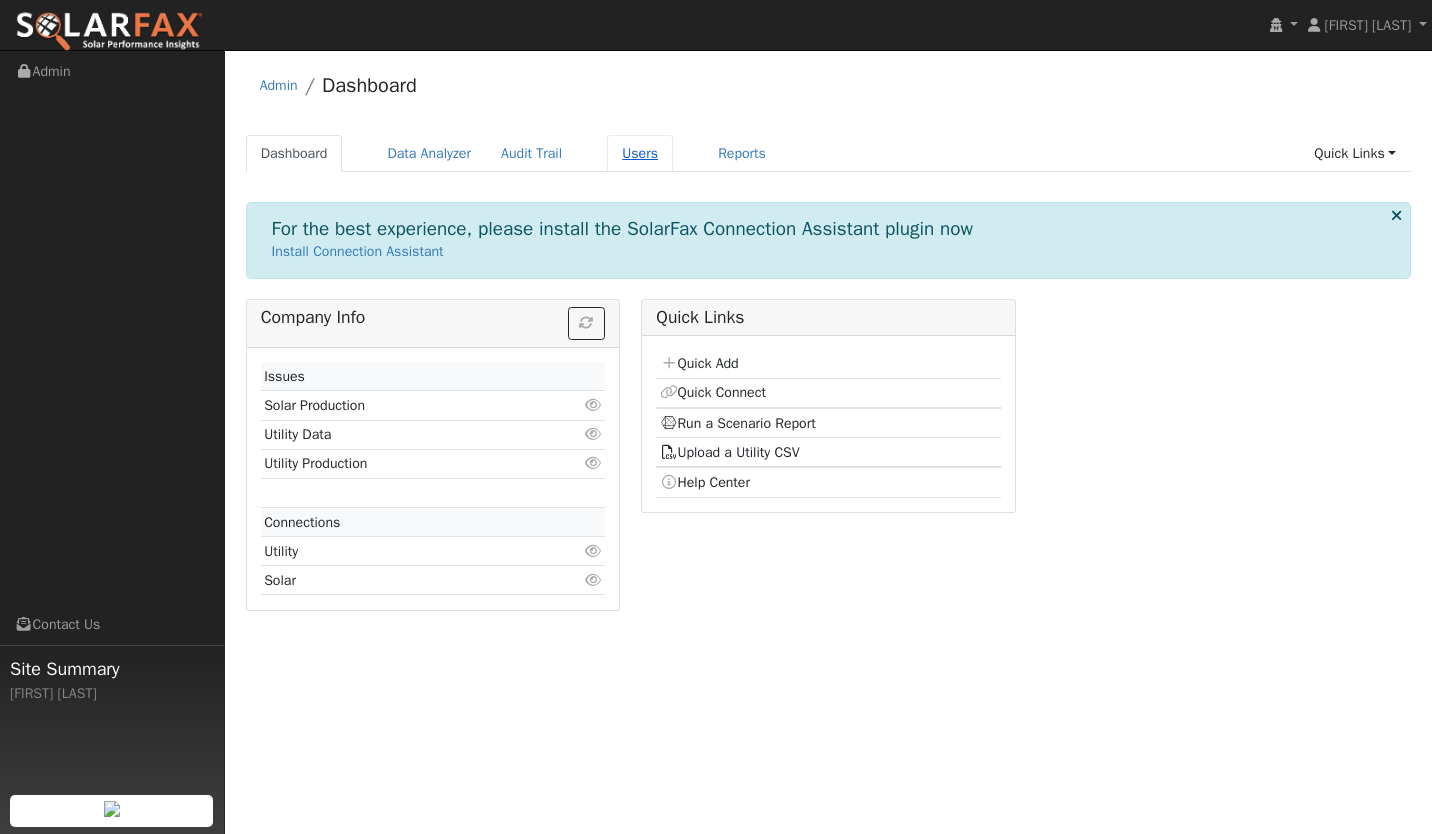 click on "Users" at bounding box center (640, 153) 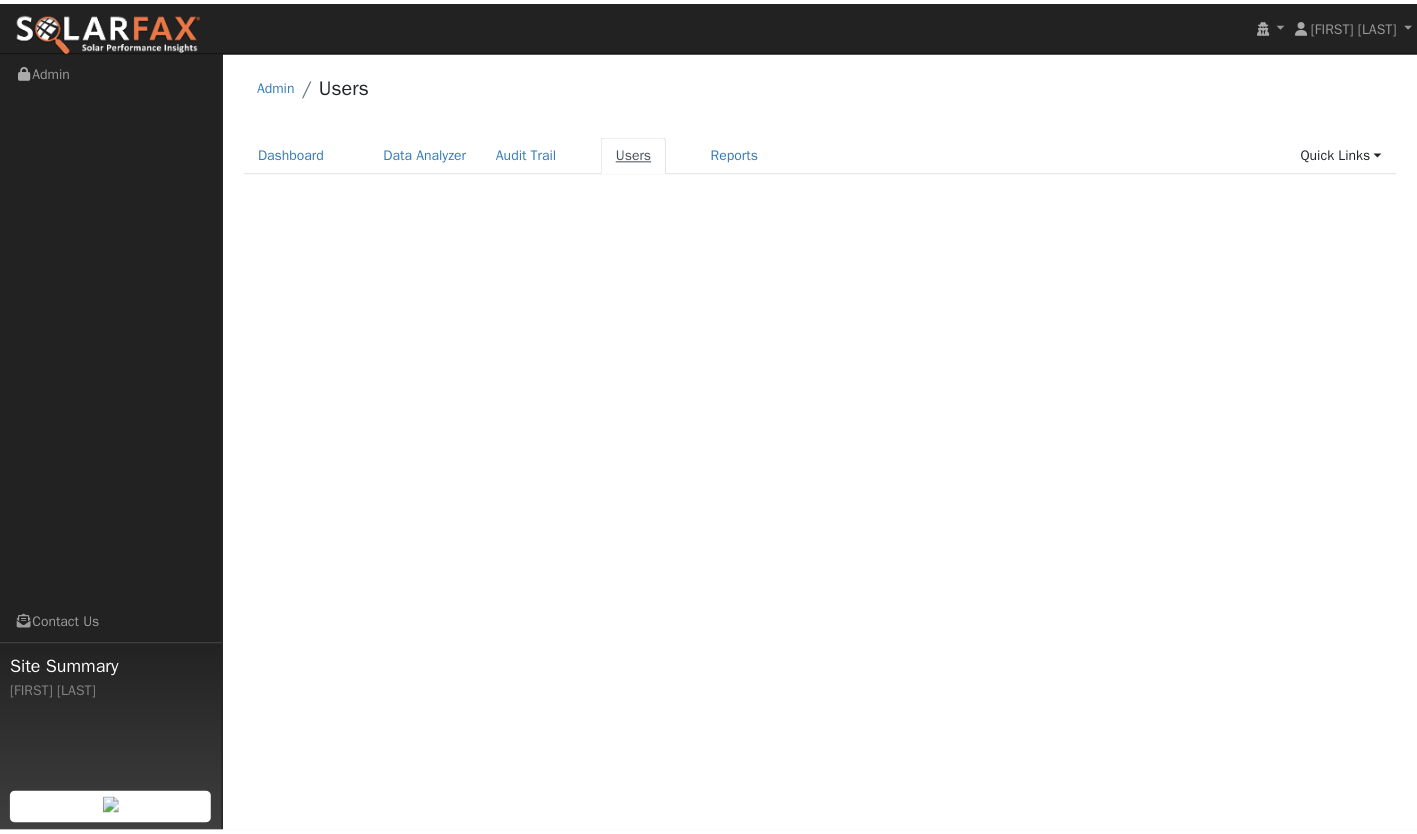 scroll, scrollTop: 0, scrollLeft: 0, axis: both 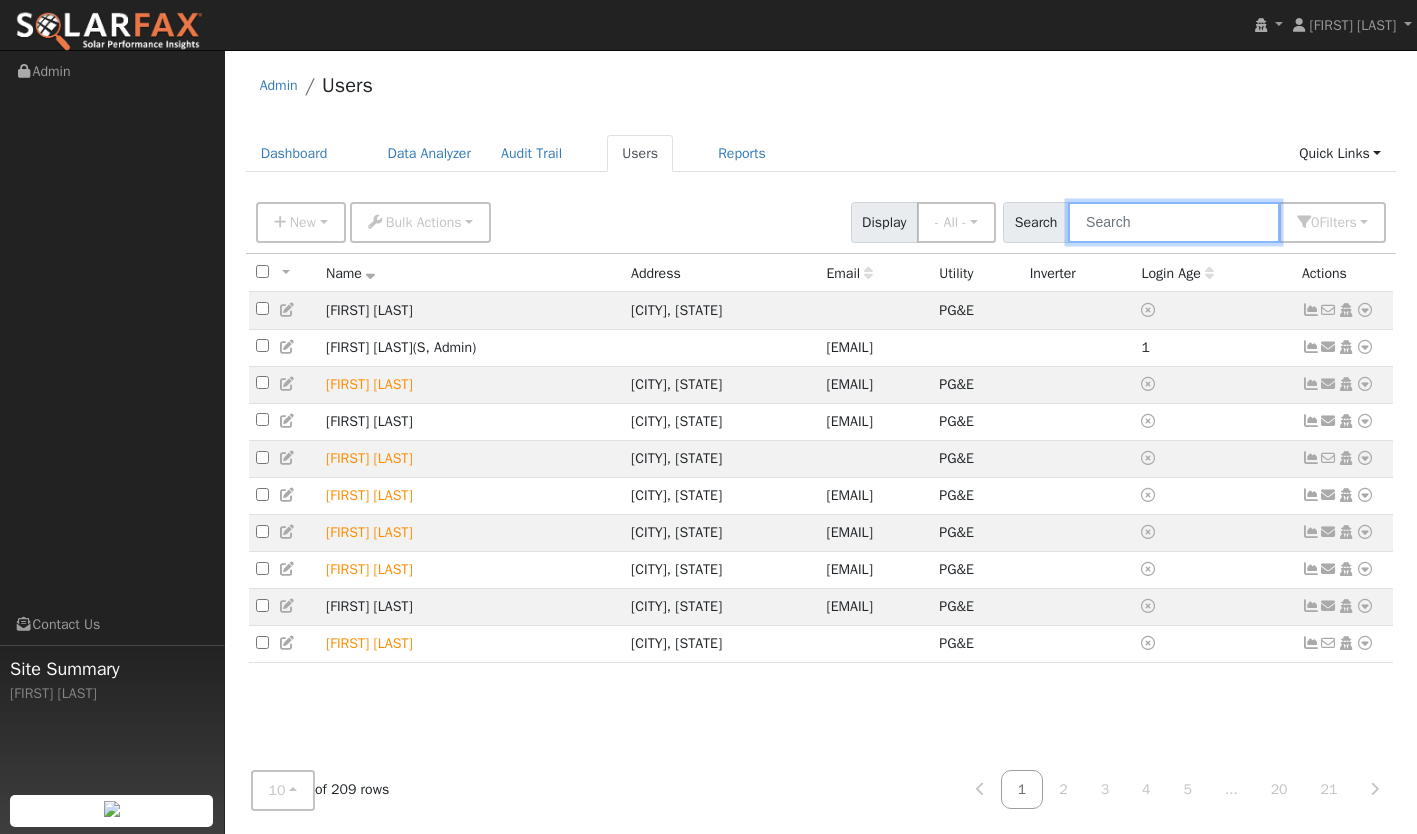 click at bounding box center [1174, 222] 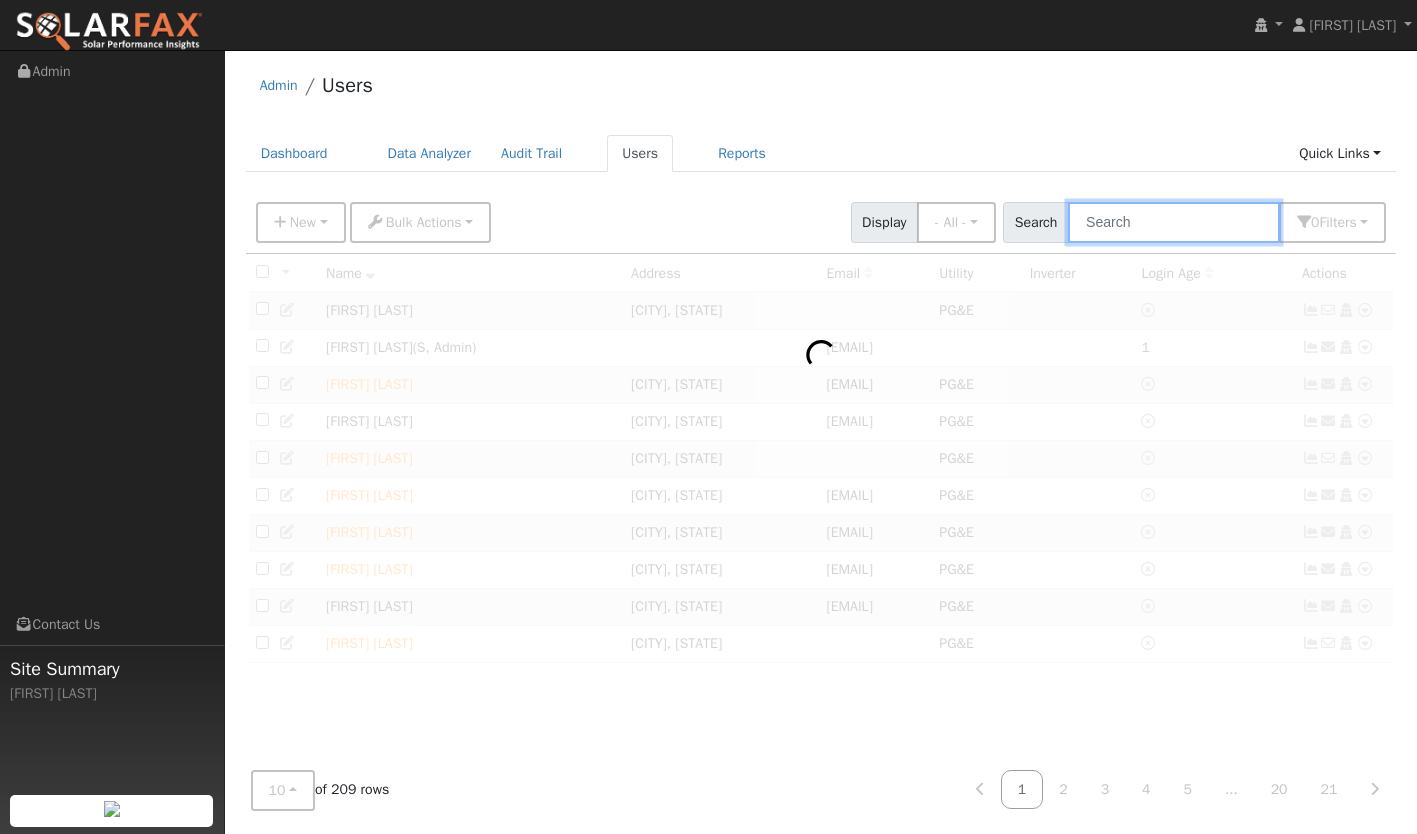 type on "g" 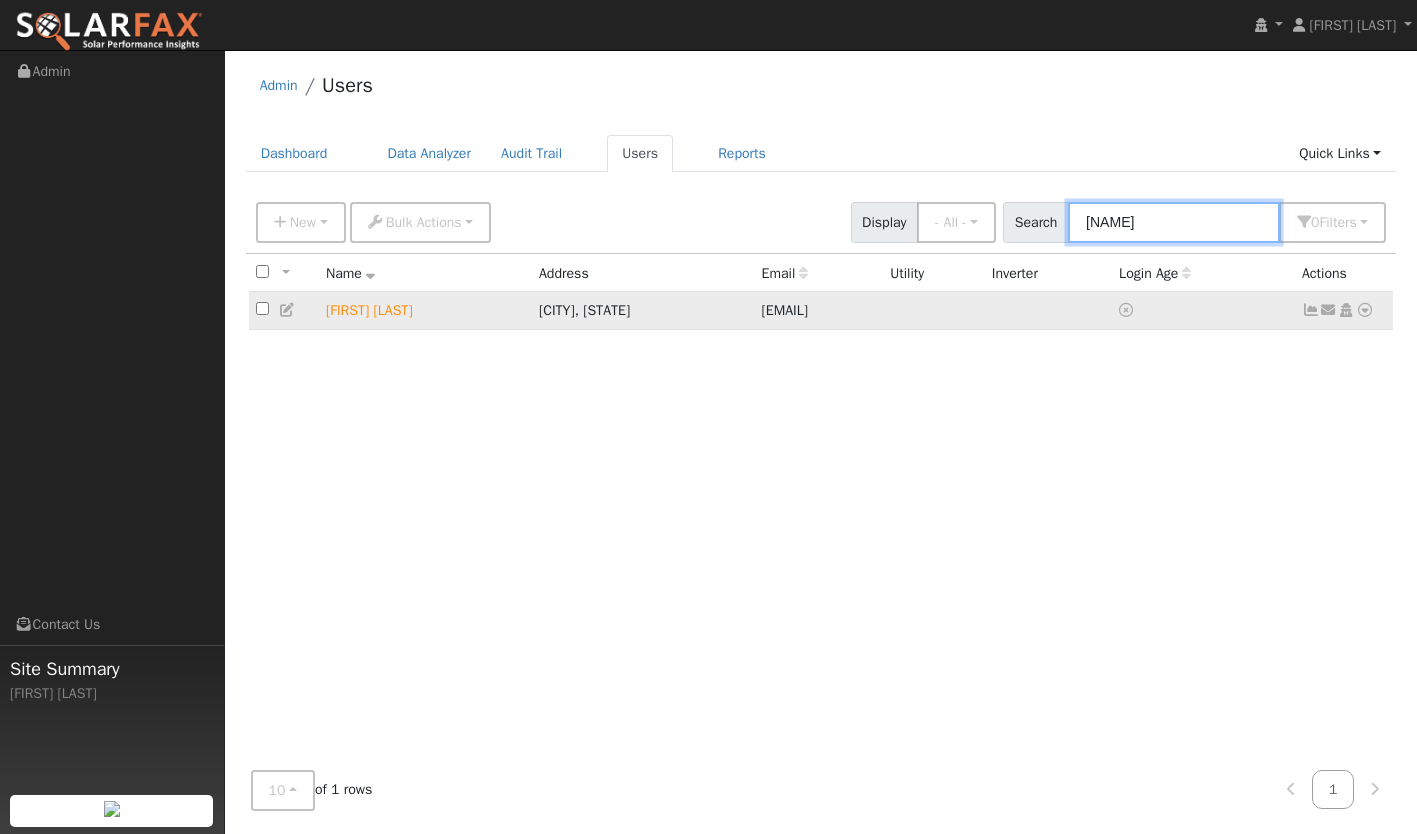 type on "homer" 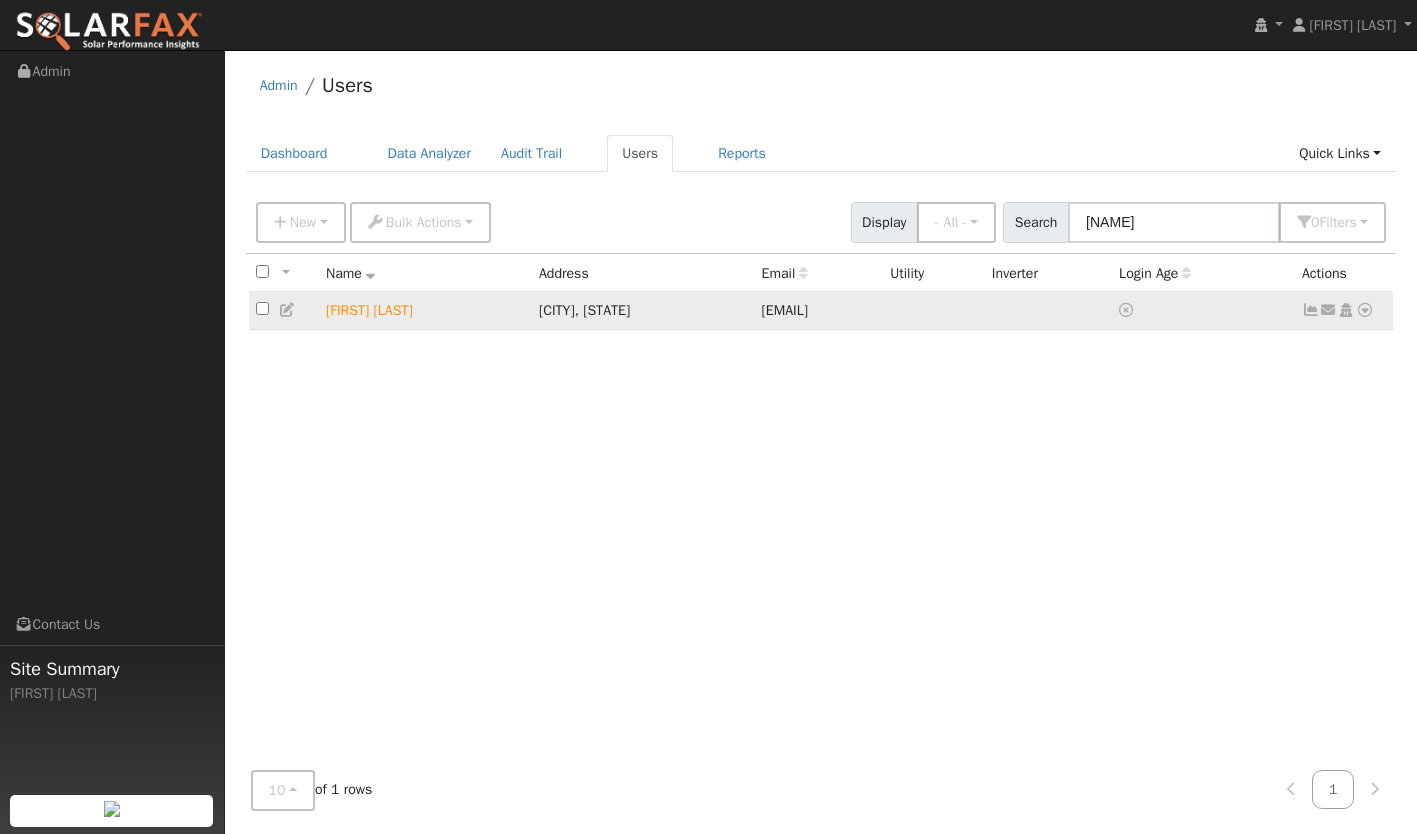 click at bounding box center (1365, 310) 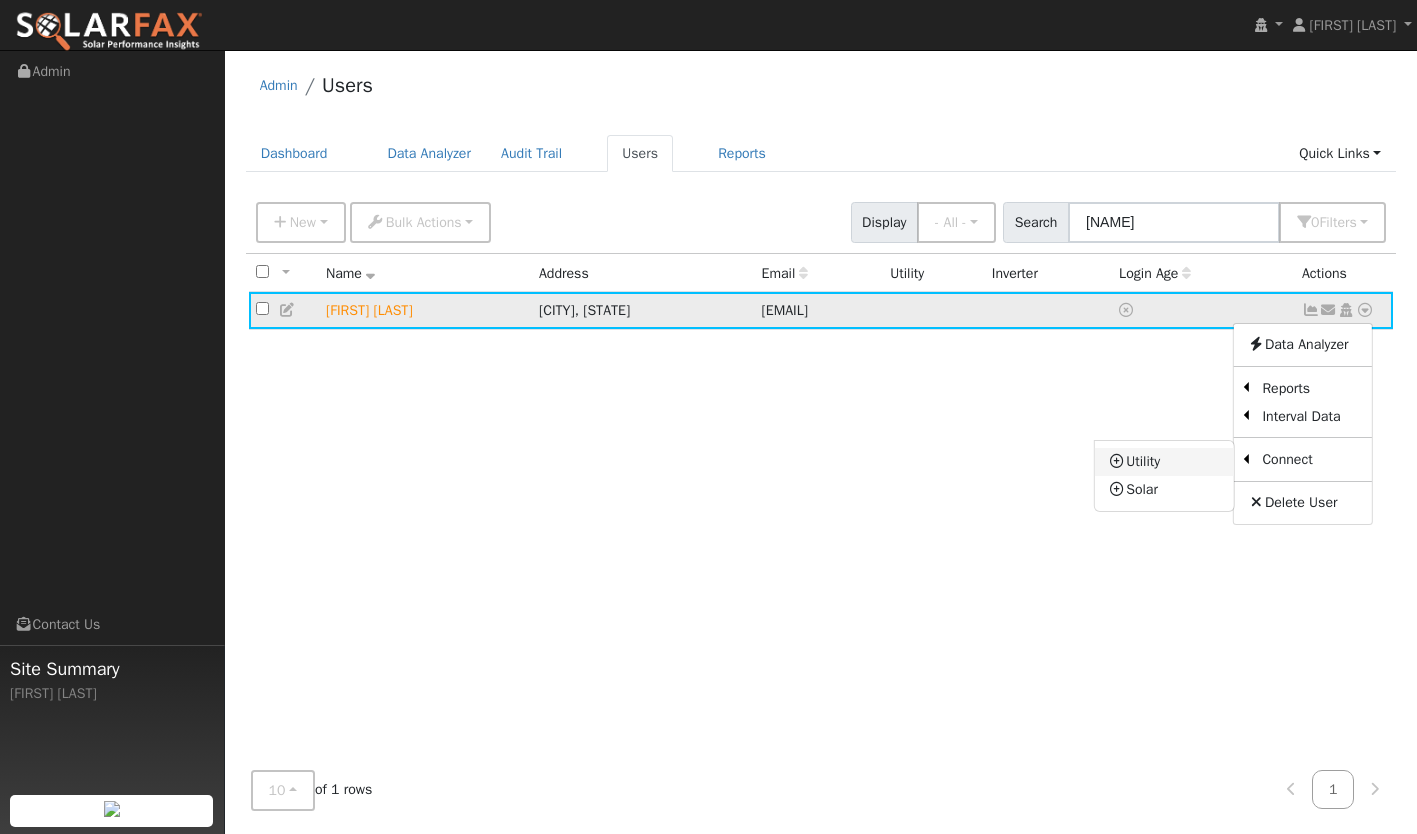 click on "Utility" at bounding box center (1164, 462) 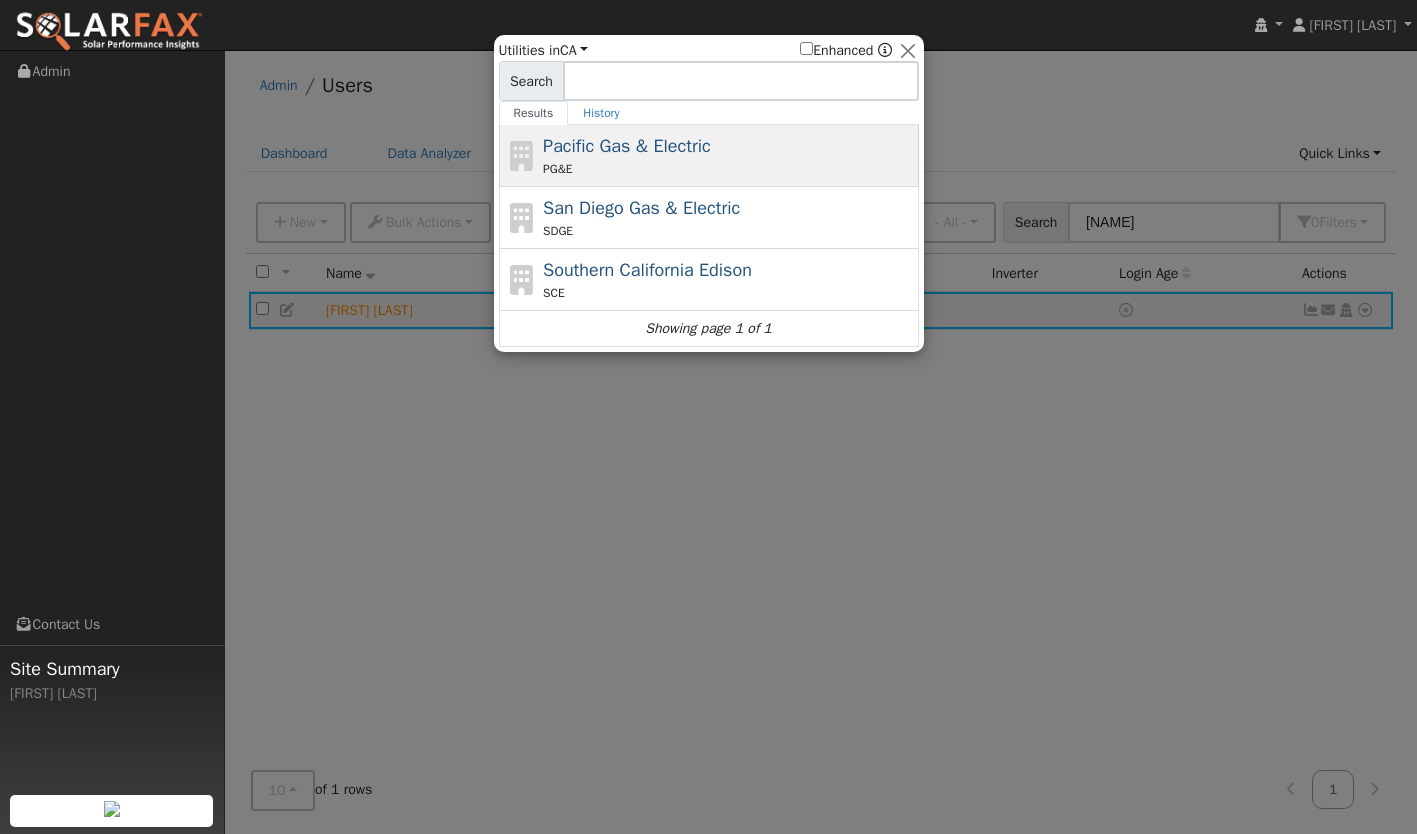 click on "Pacific Gas & Electric PG&E" at bounding box center (728, 155) 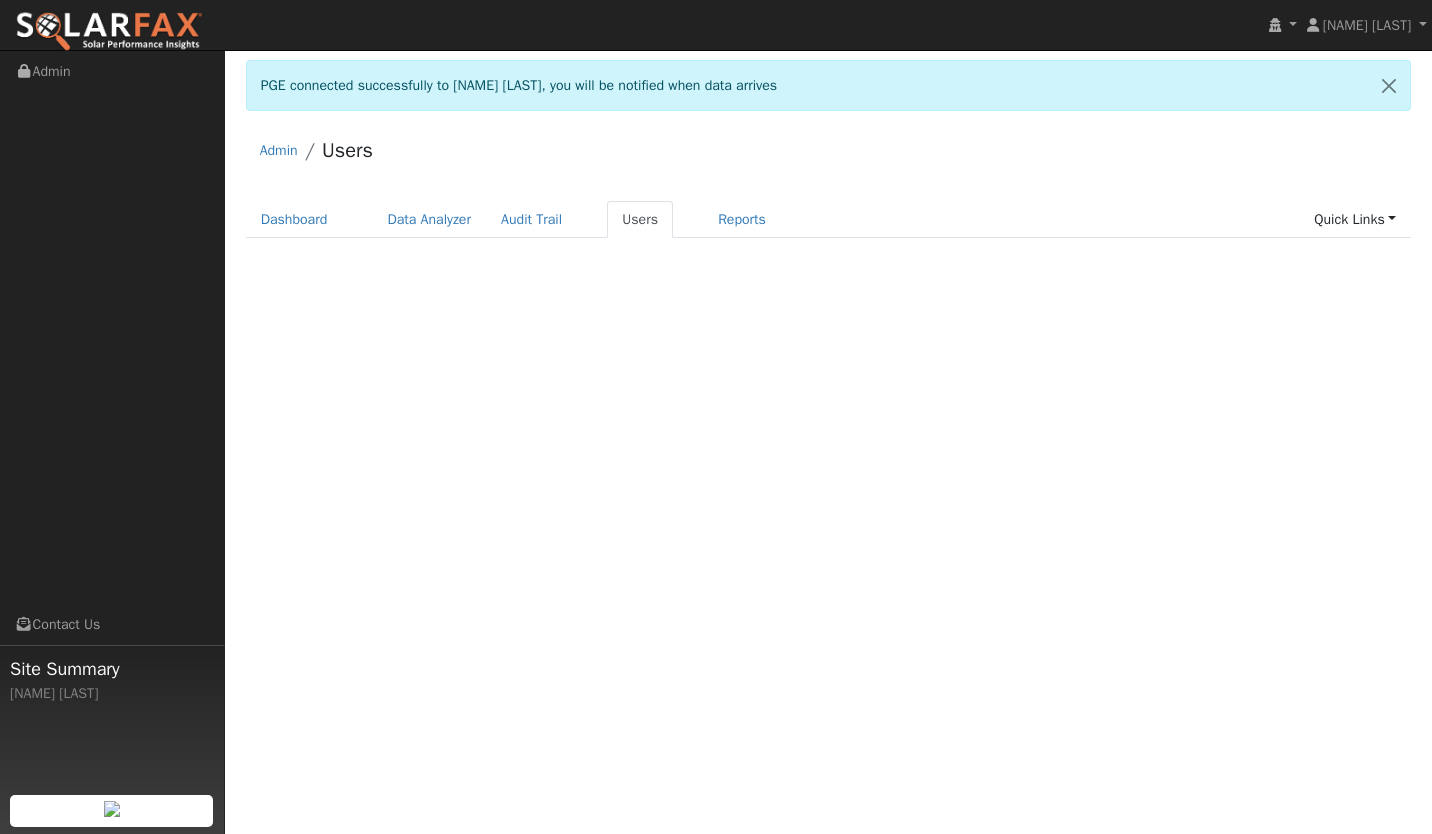 scroll, scrollTop: 0, scrollLeft: 0, axis: both 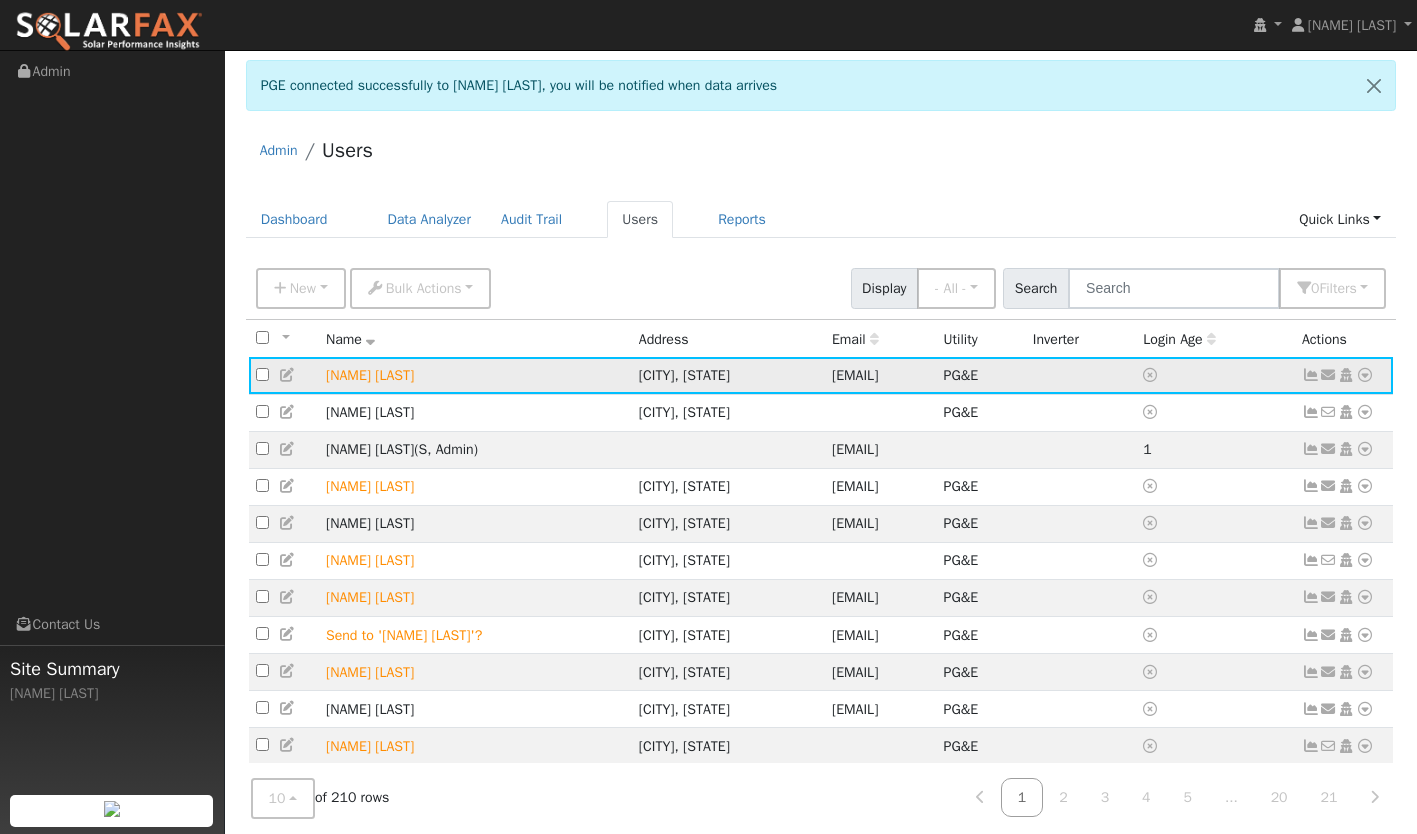 click at bounding box center [1311, 375] 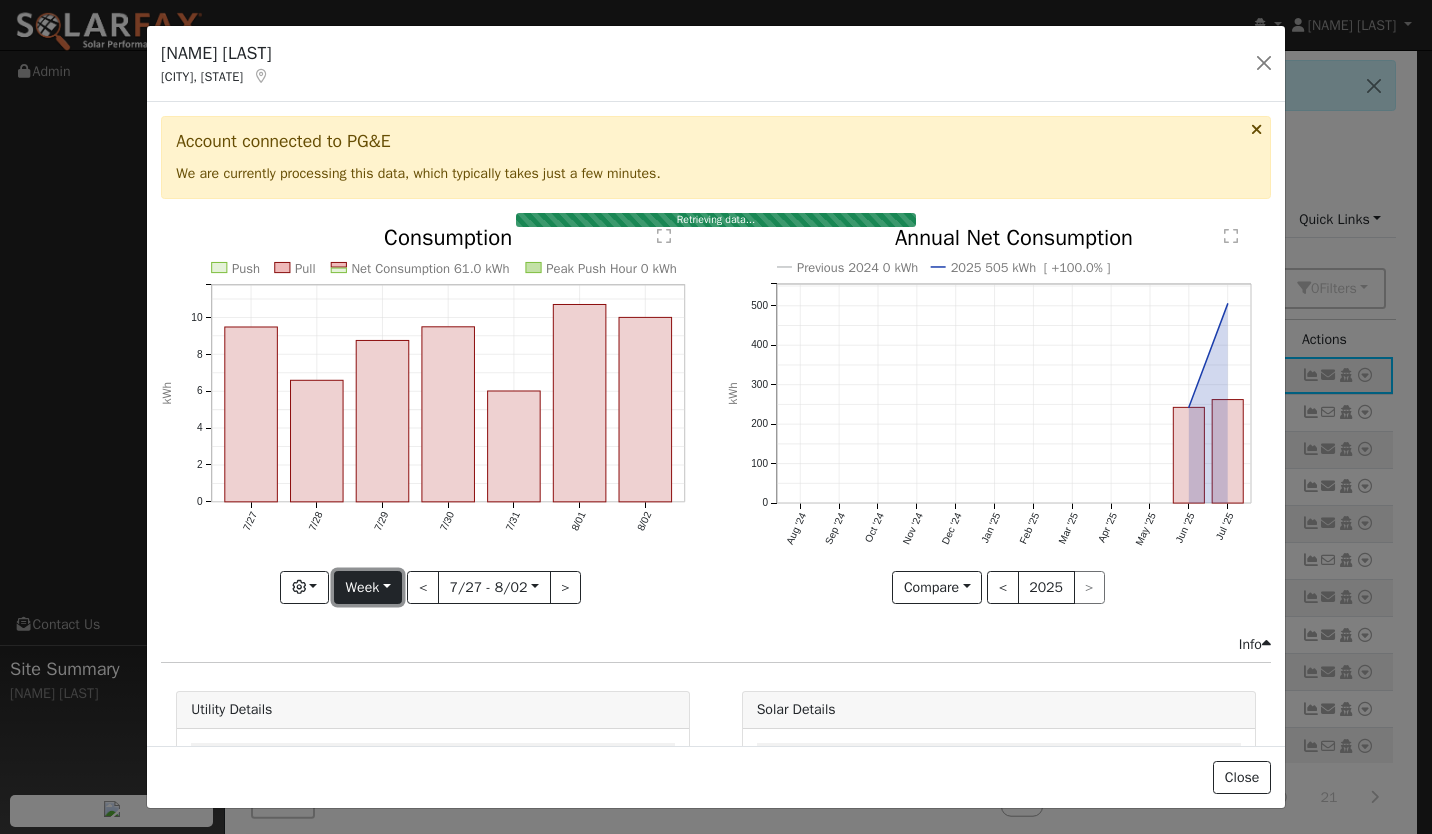 click on "Week" at bounding box center (368, 588) 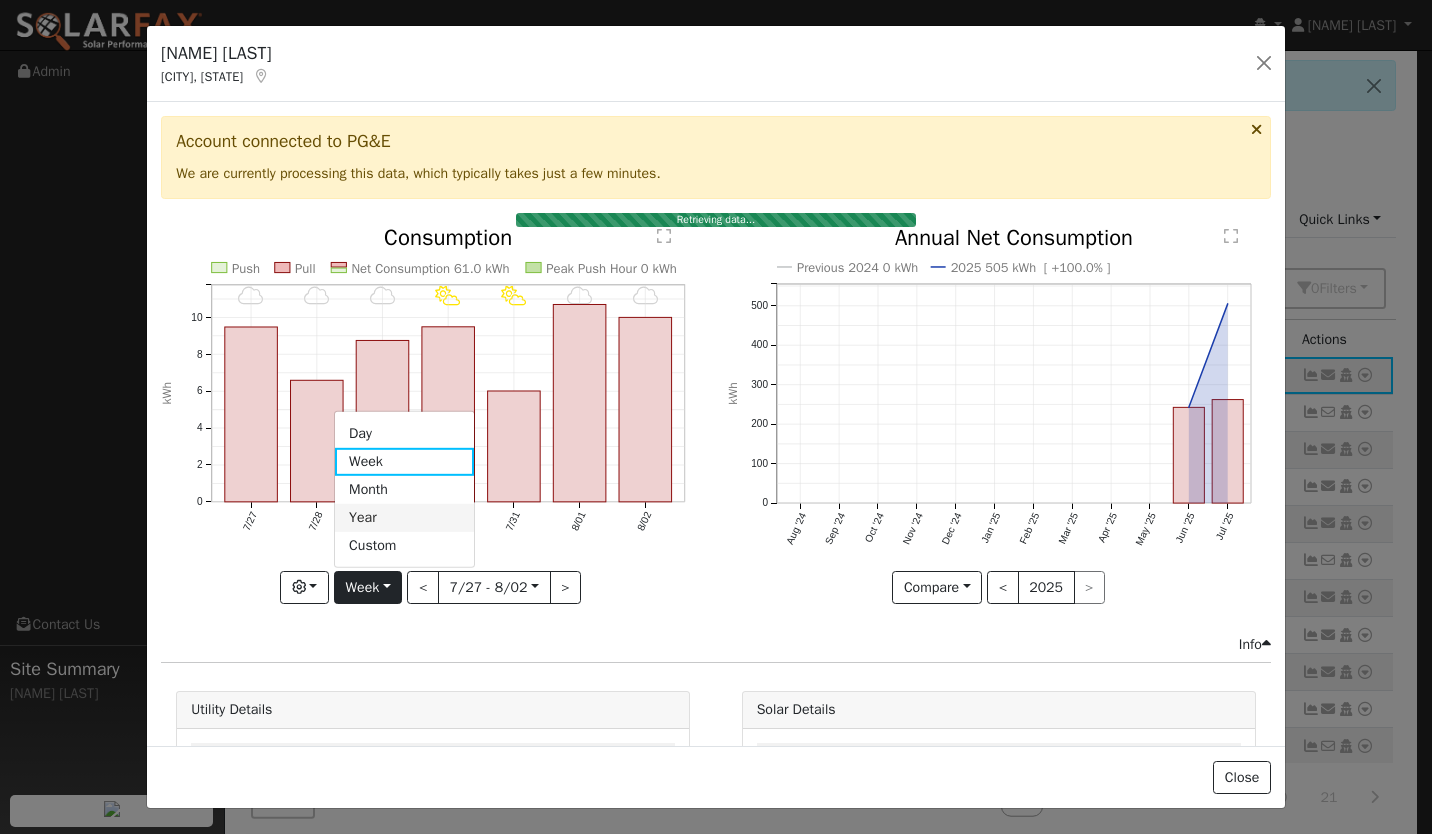 click on "Year" at bounding box center [404, 518] 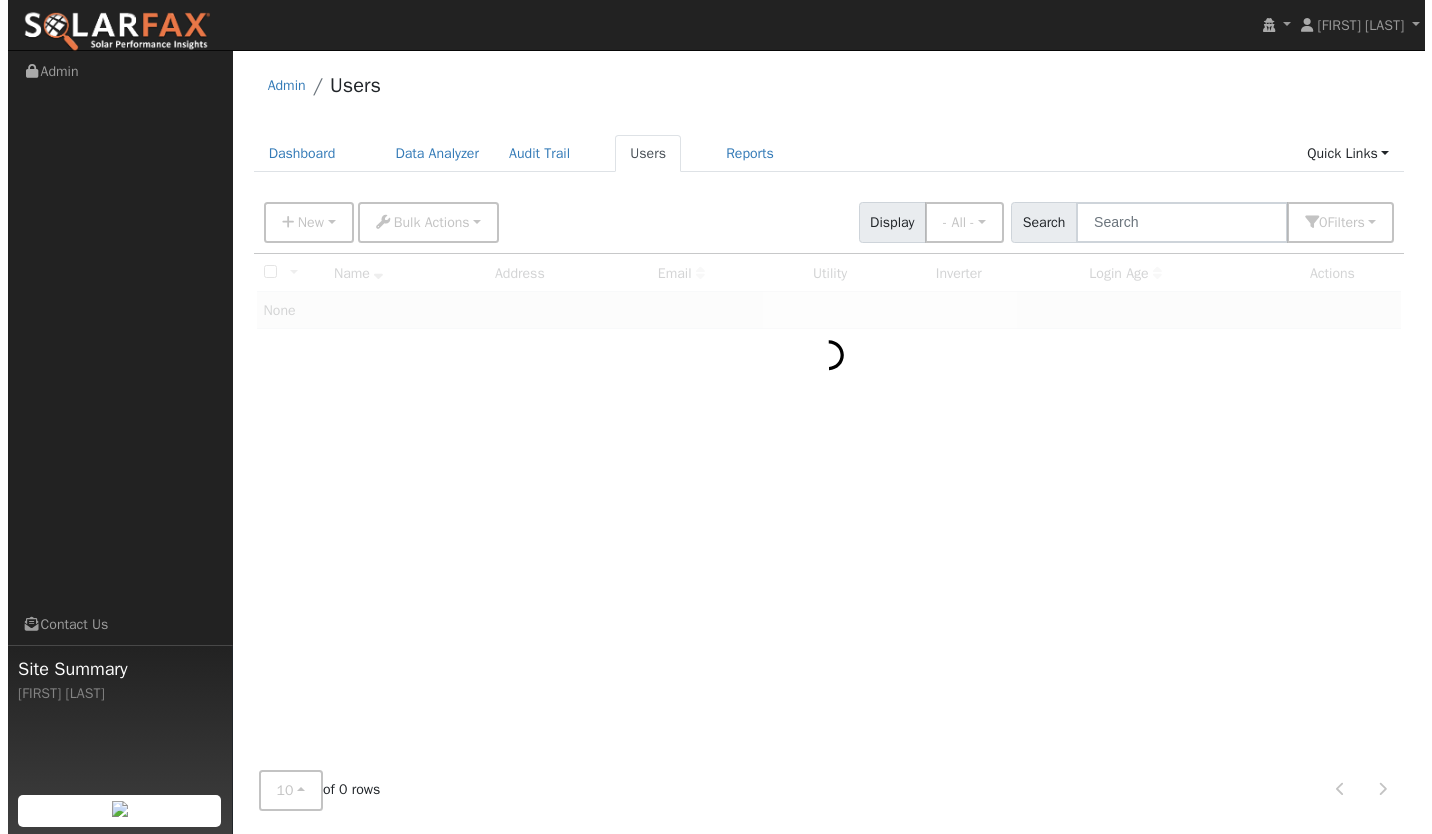scroll, scrollTop: 0, scrollLeft: 0, axis: both 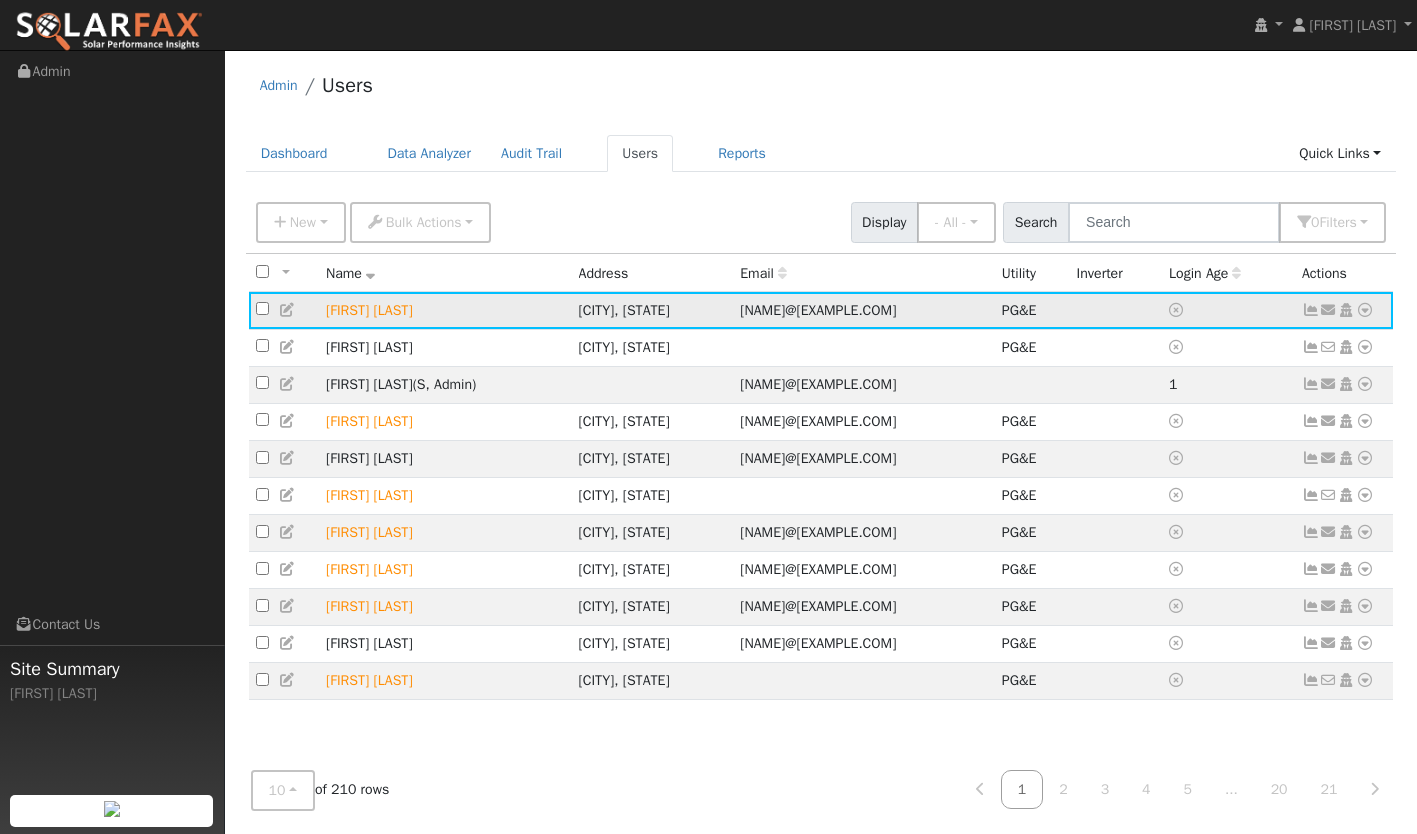 click at bounding box center (1311, 310) 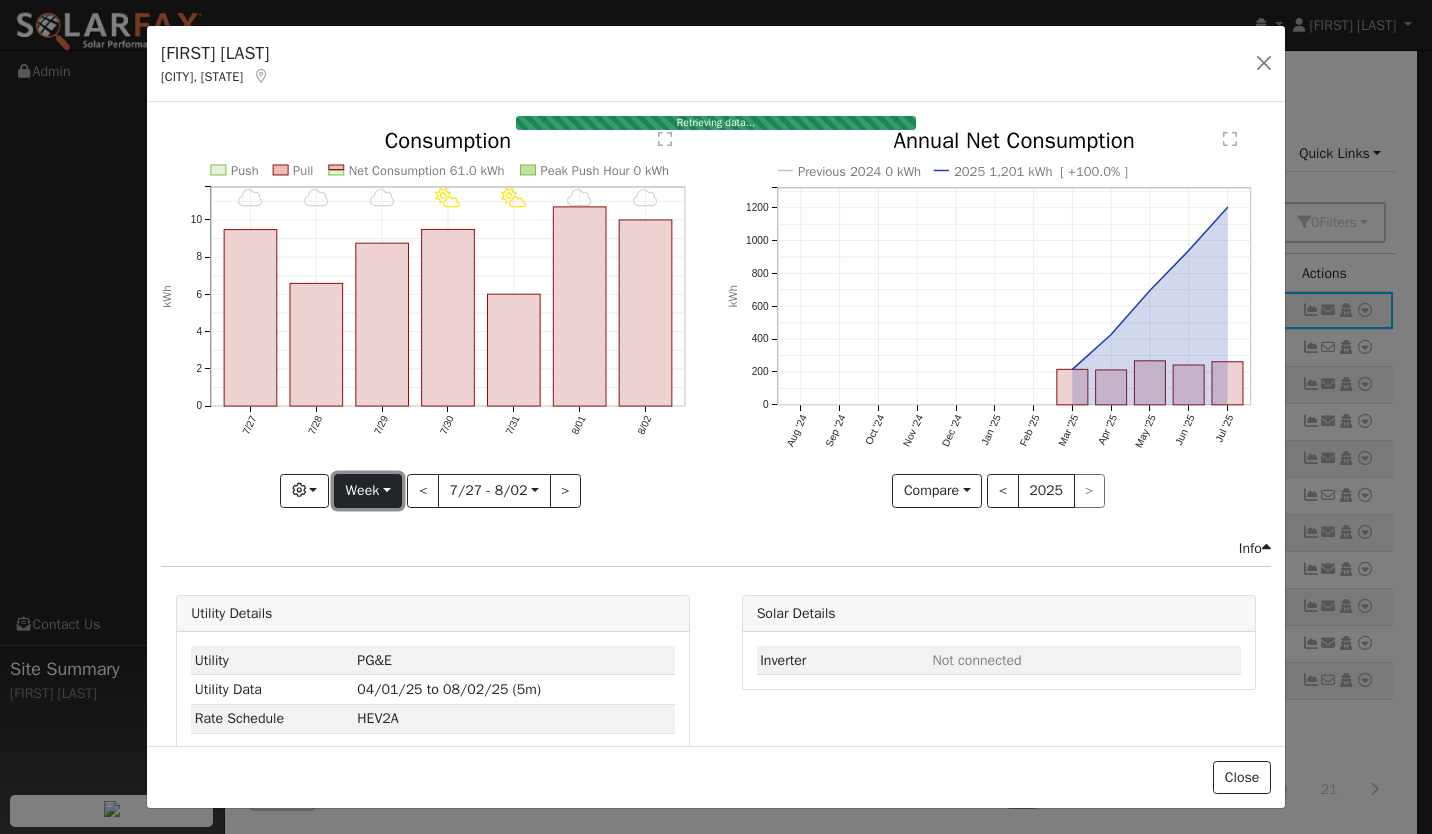 click on "Week" at bounding box center [368, 491] 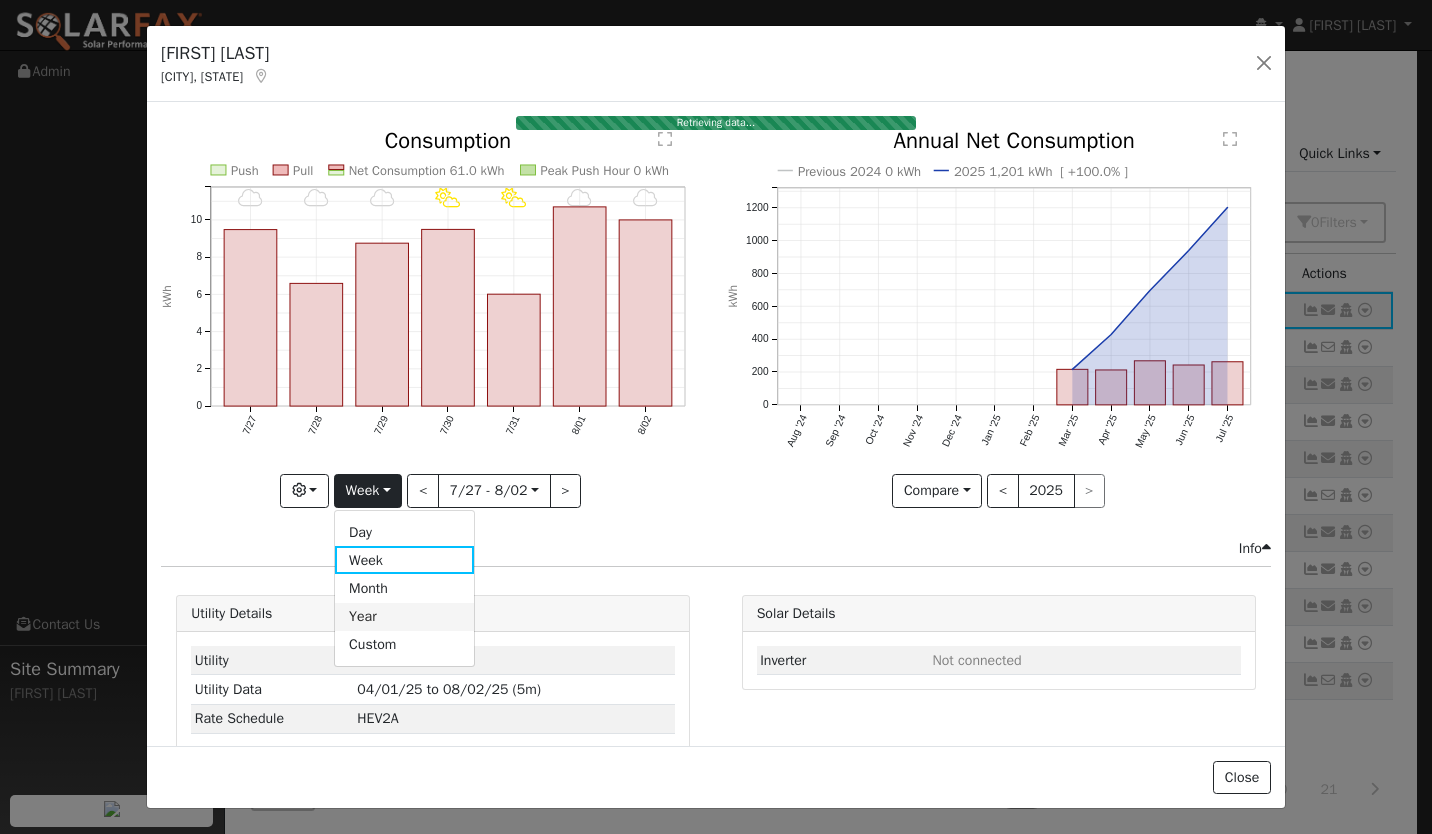 click on "Year" at bounding box center (404, 617) 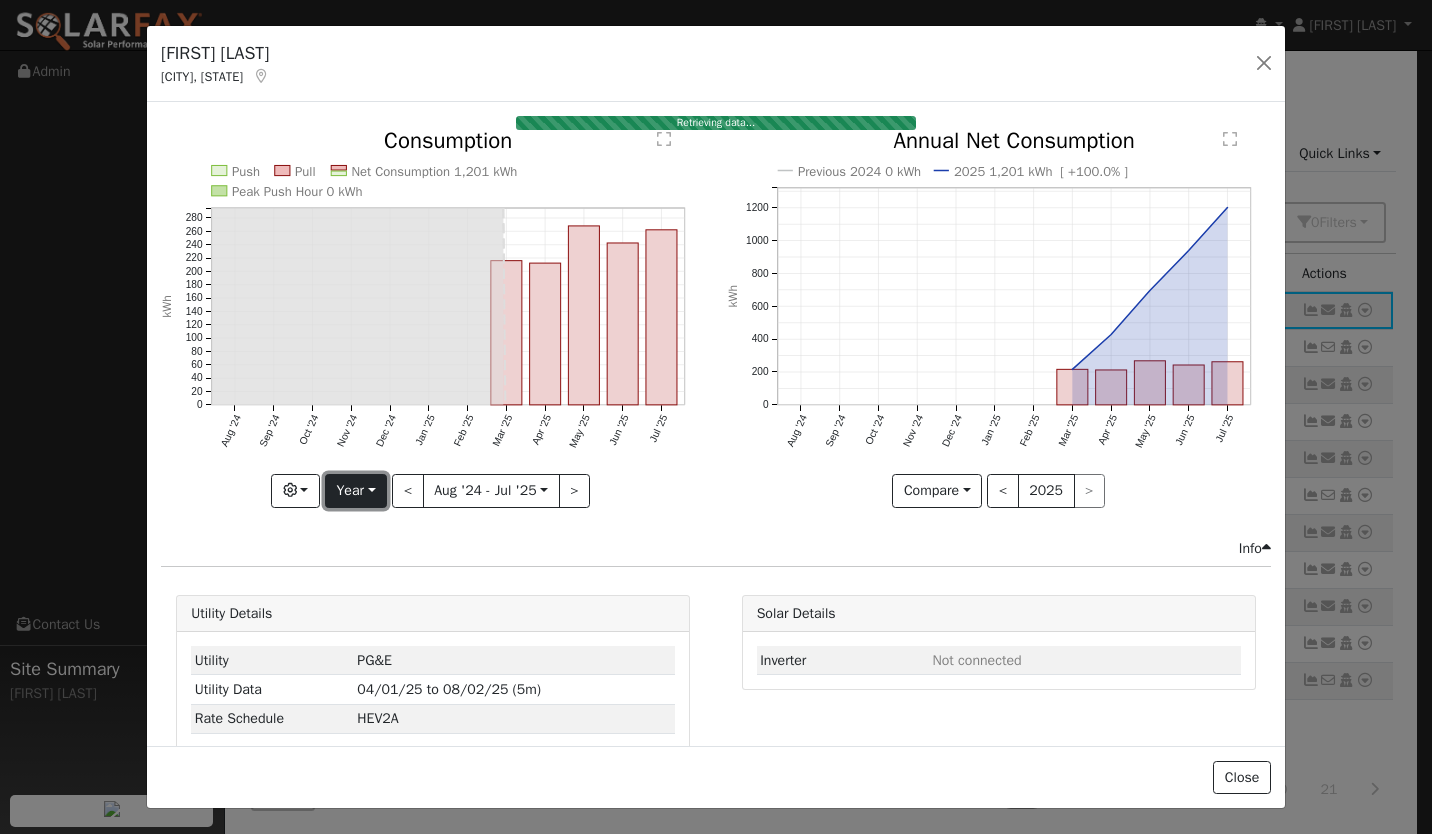 click on "Year" at bounding box center [356, 491] 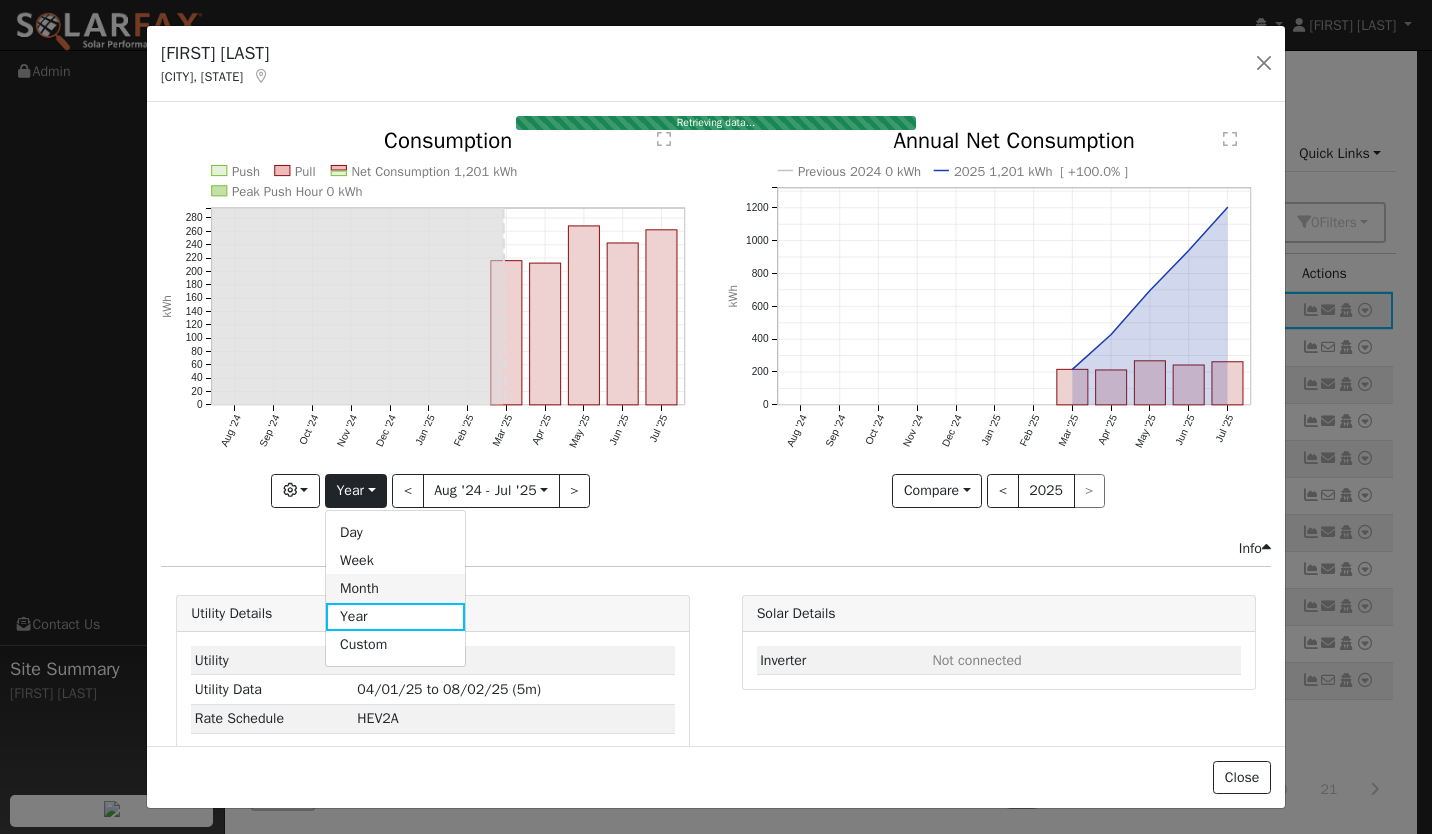 click on "Month" at bounding box center (395, 588) 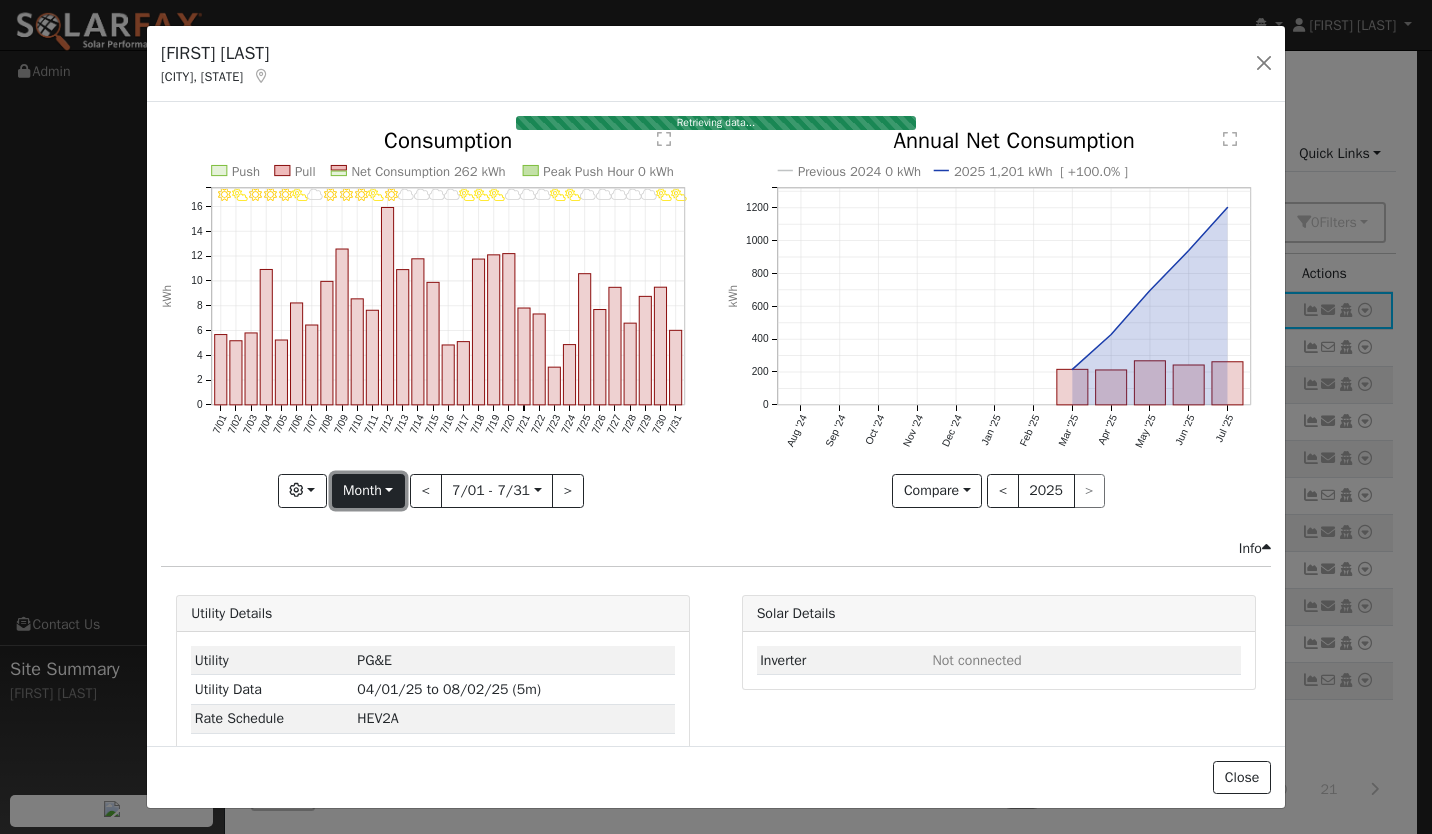 click on "Month" at bounding box center [368, 491] 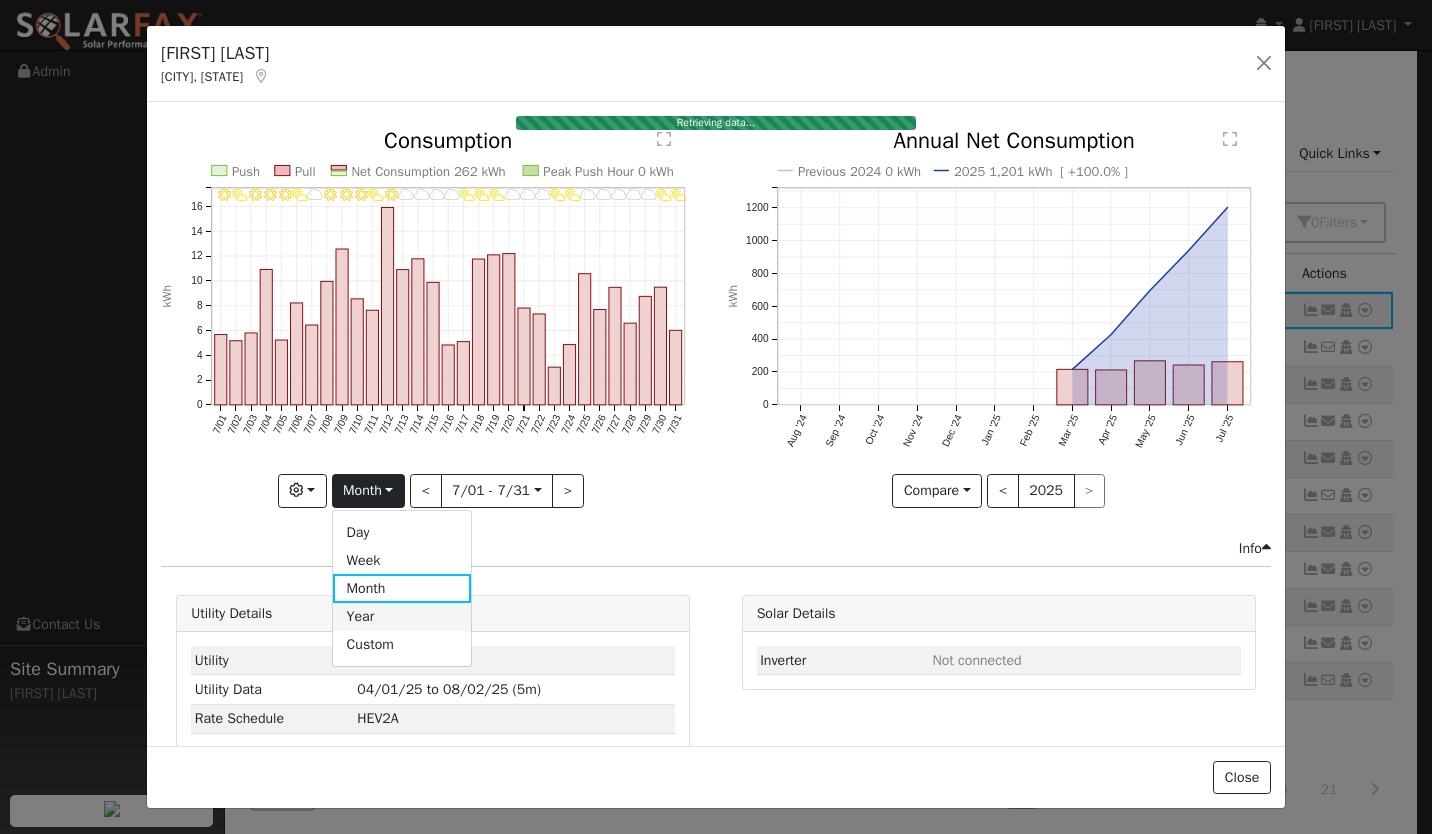 click on "Year" at bounding box center [402, 617] 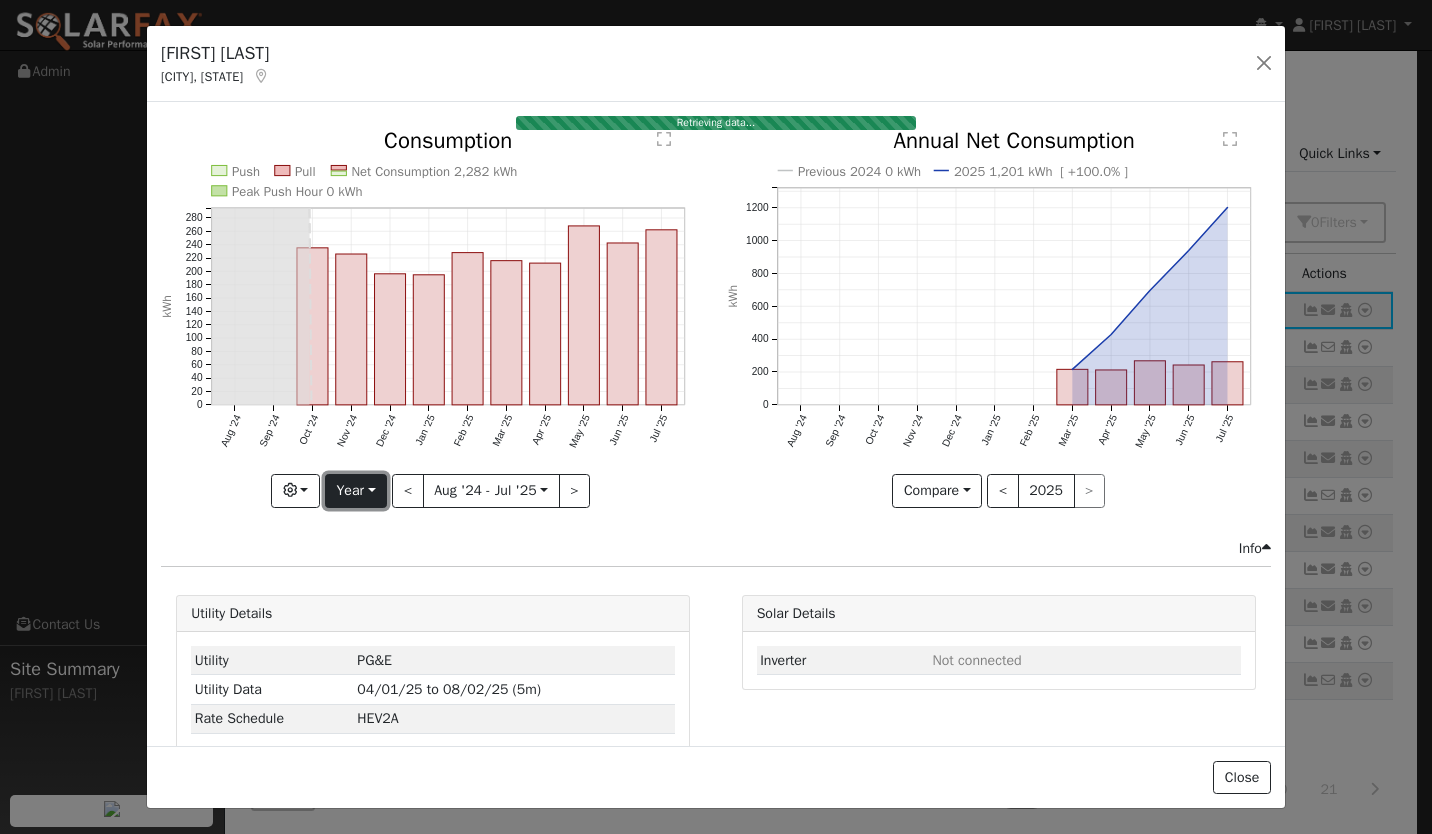 click on "Year" at bounding box center (356, 491) 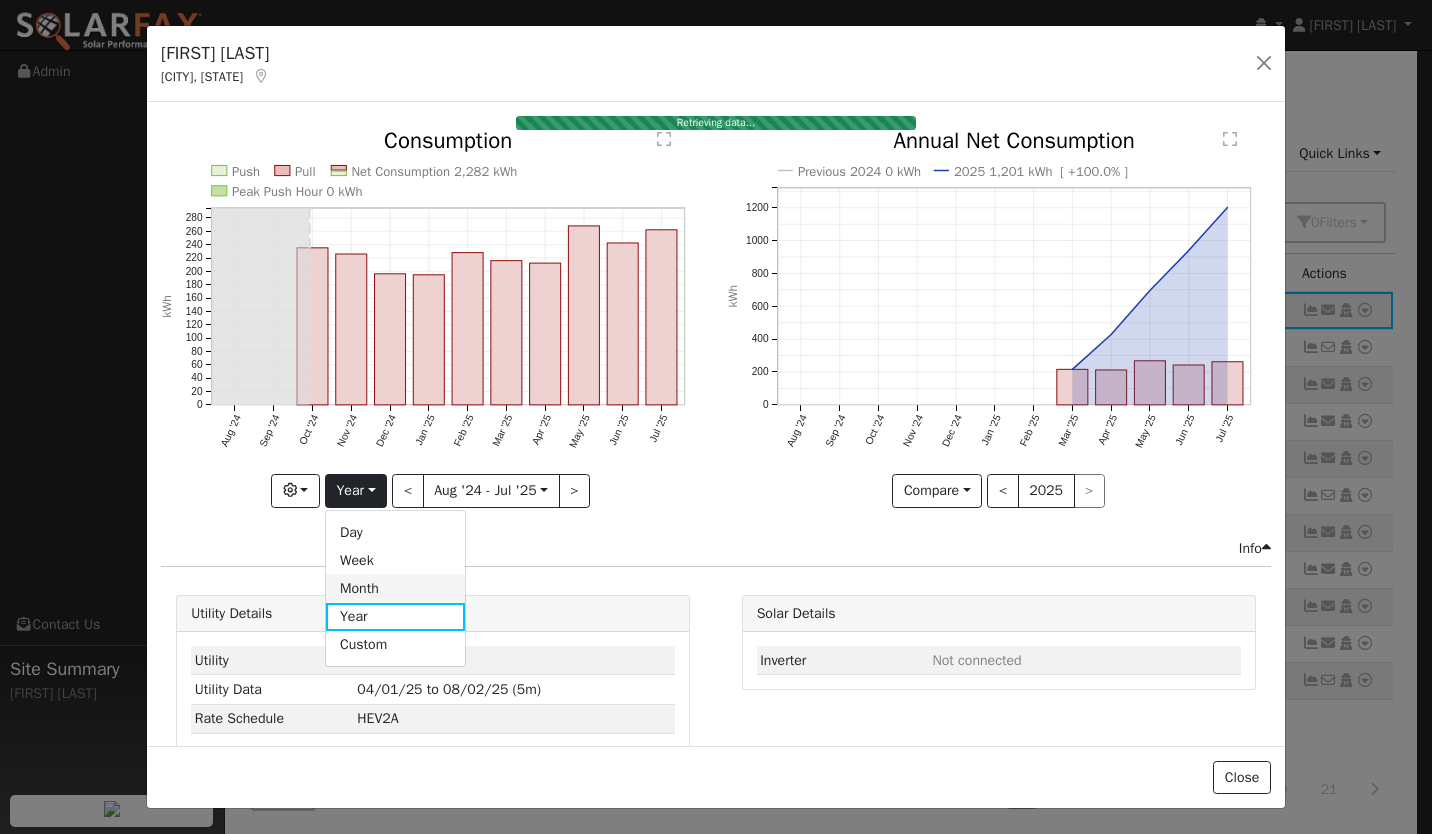 click on "Month" at bounding box center [395, 588] 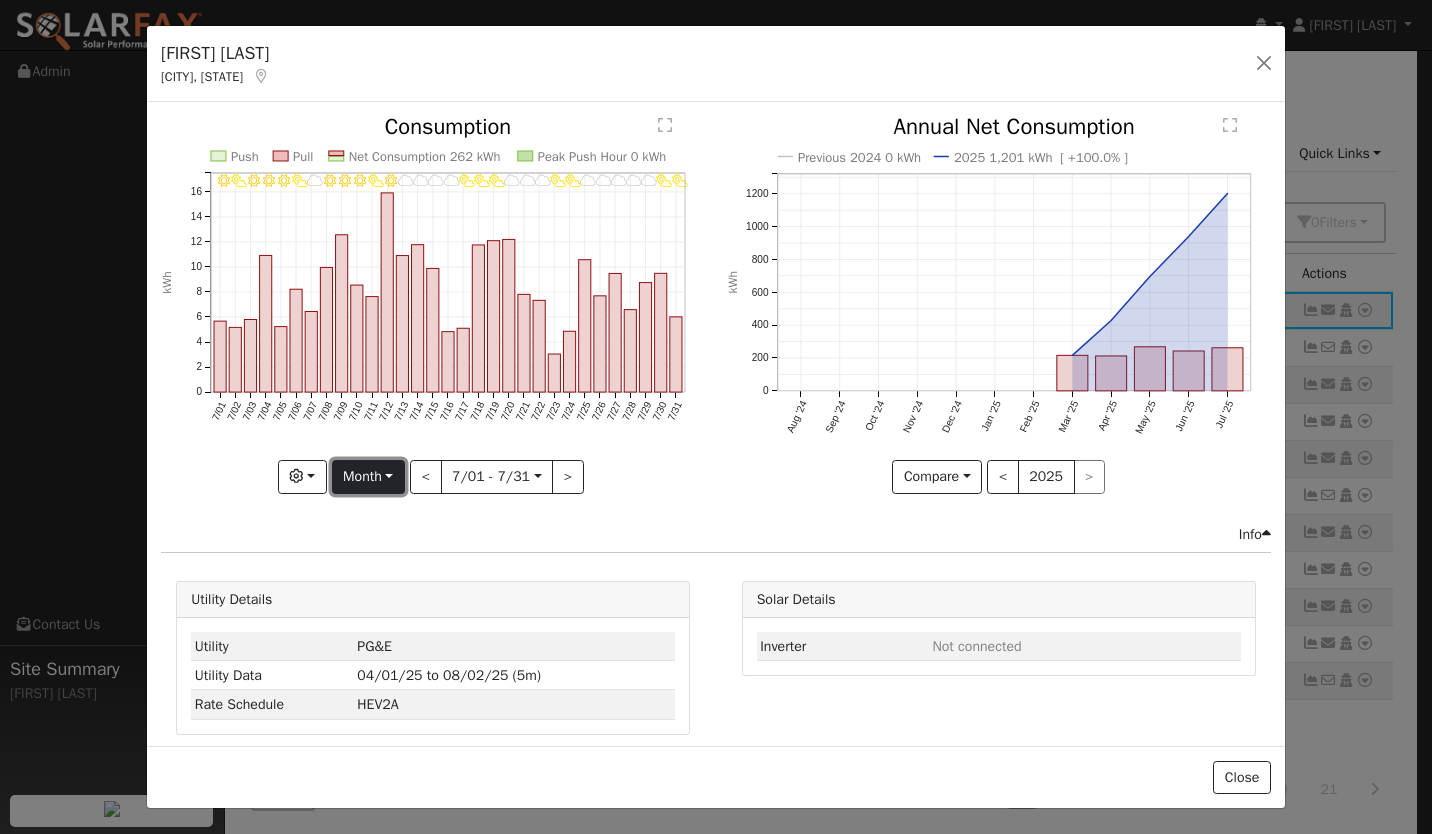 click on "Month" at bounding box center [368, 477] 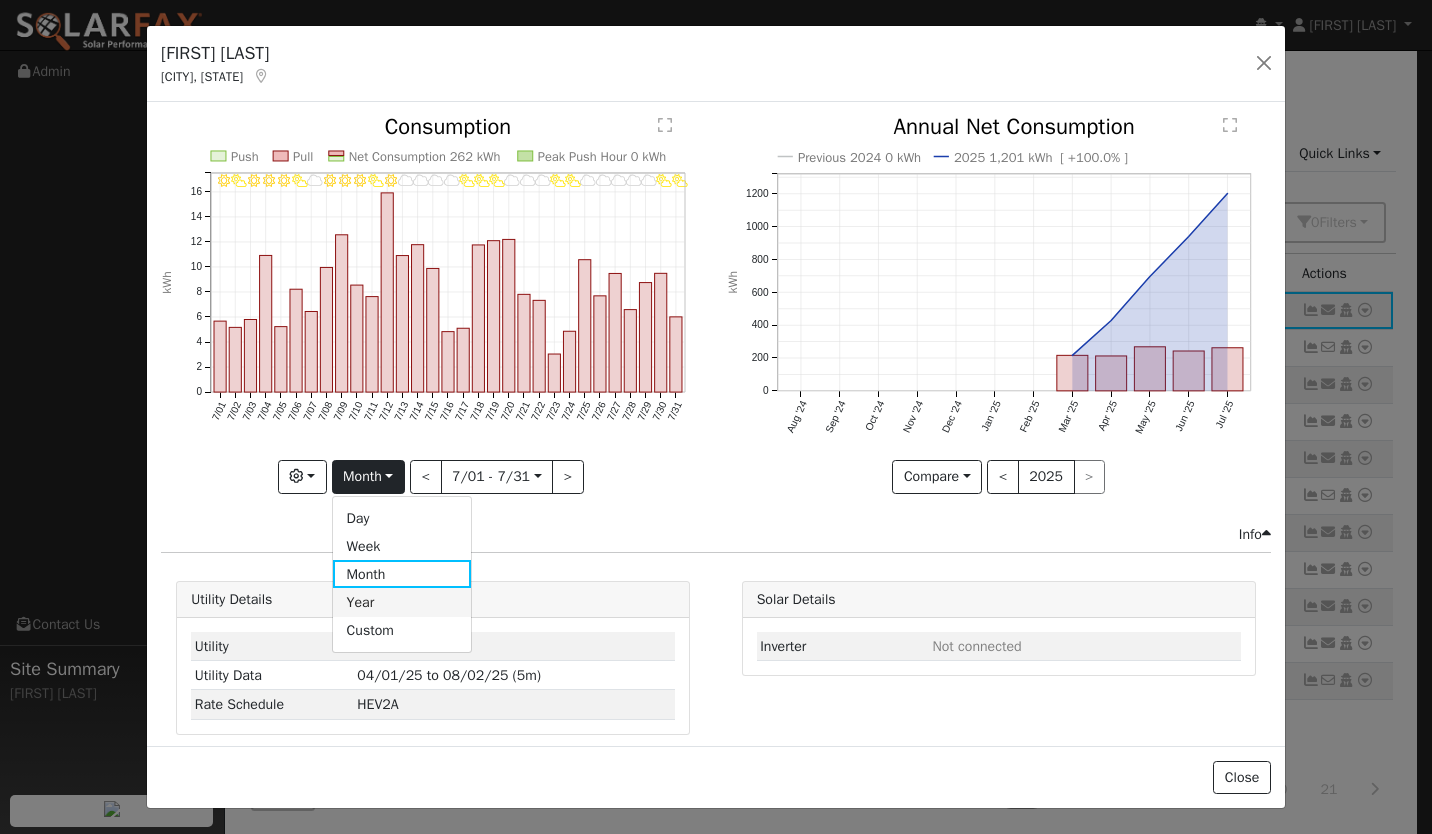 click on "Year" at bounding box center (402, 602) 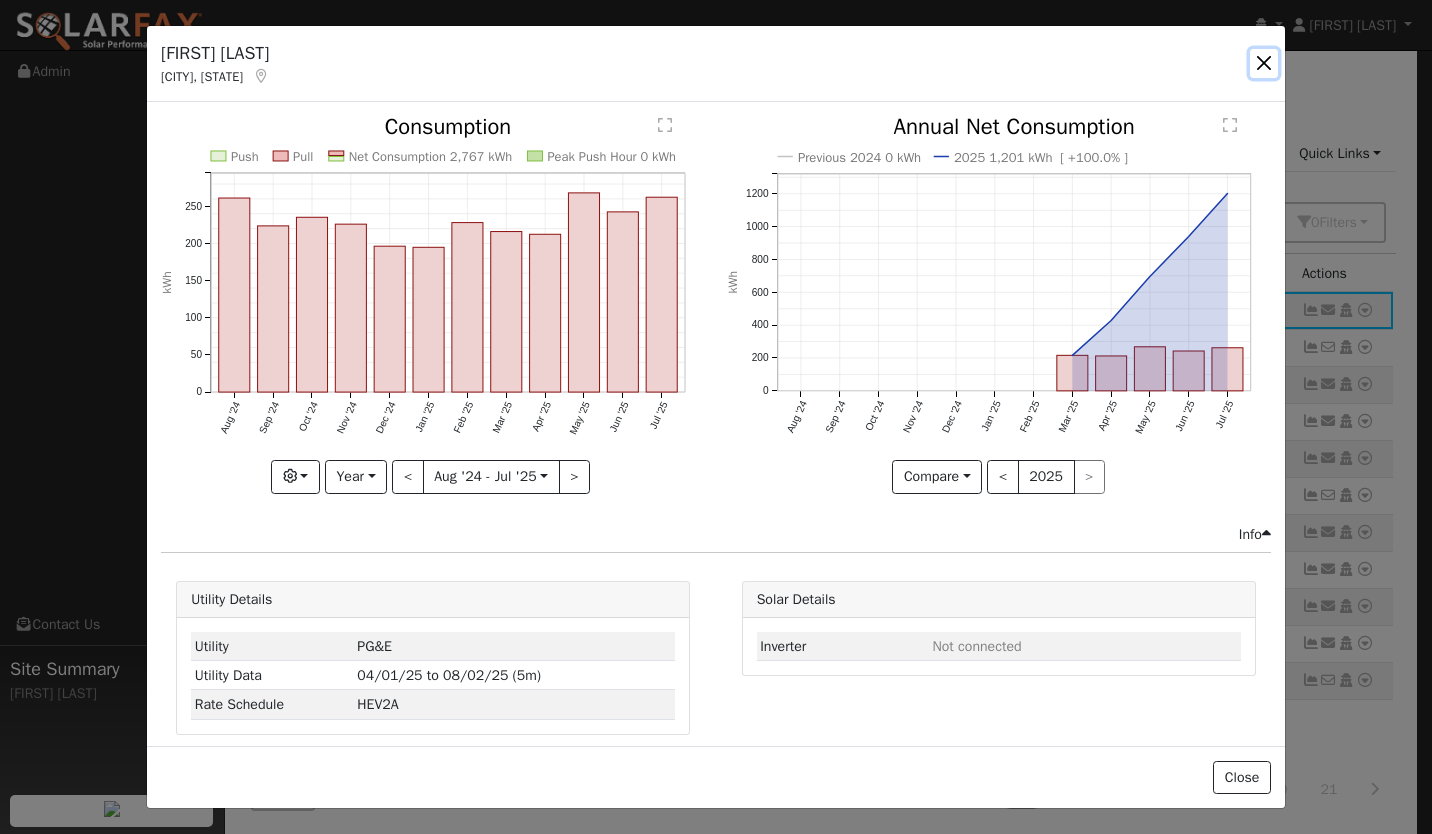 click at bounding box center [1264, 63] 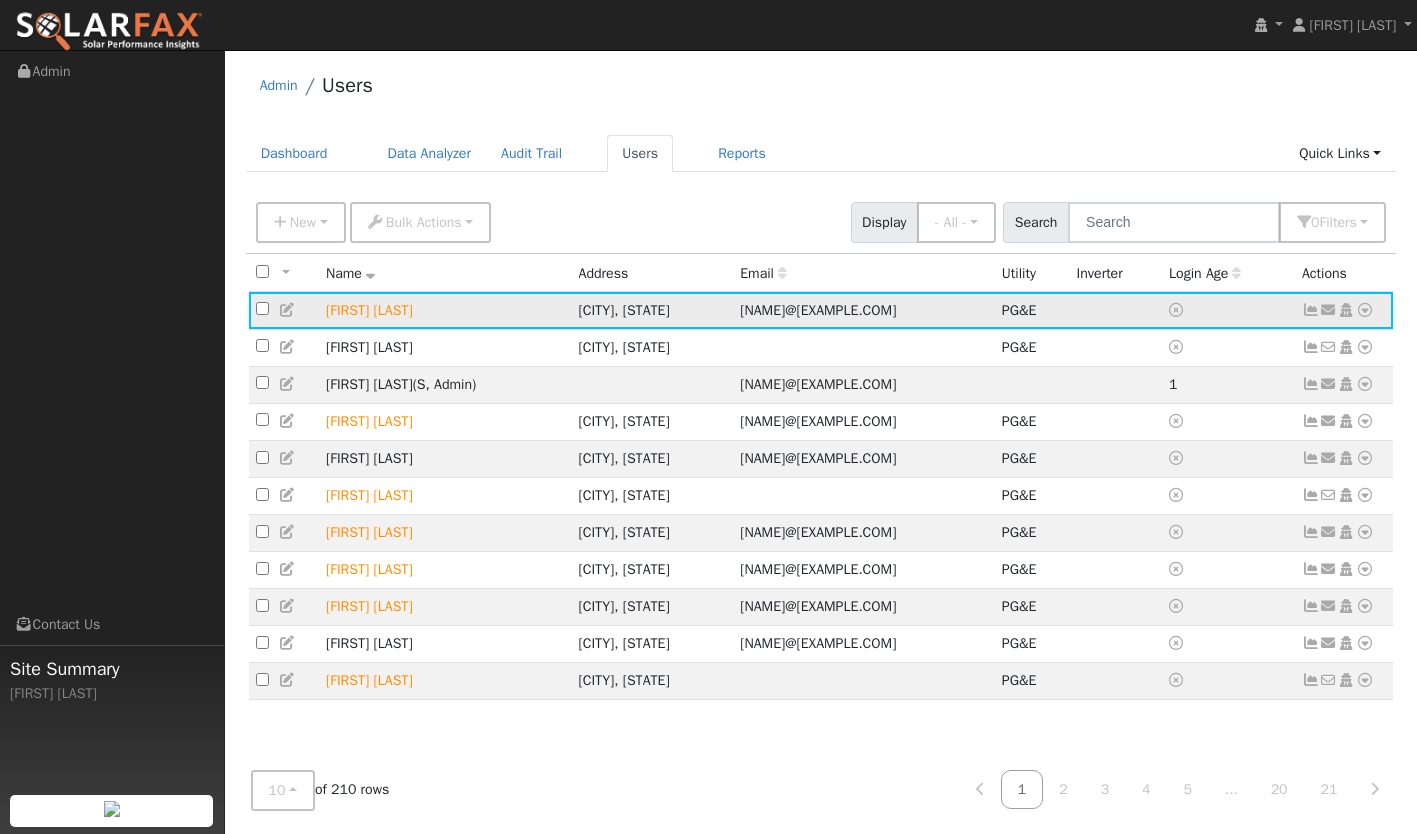 click at bounding box center [1365, 310] 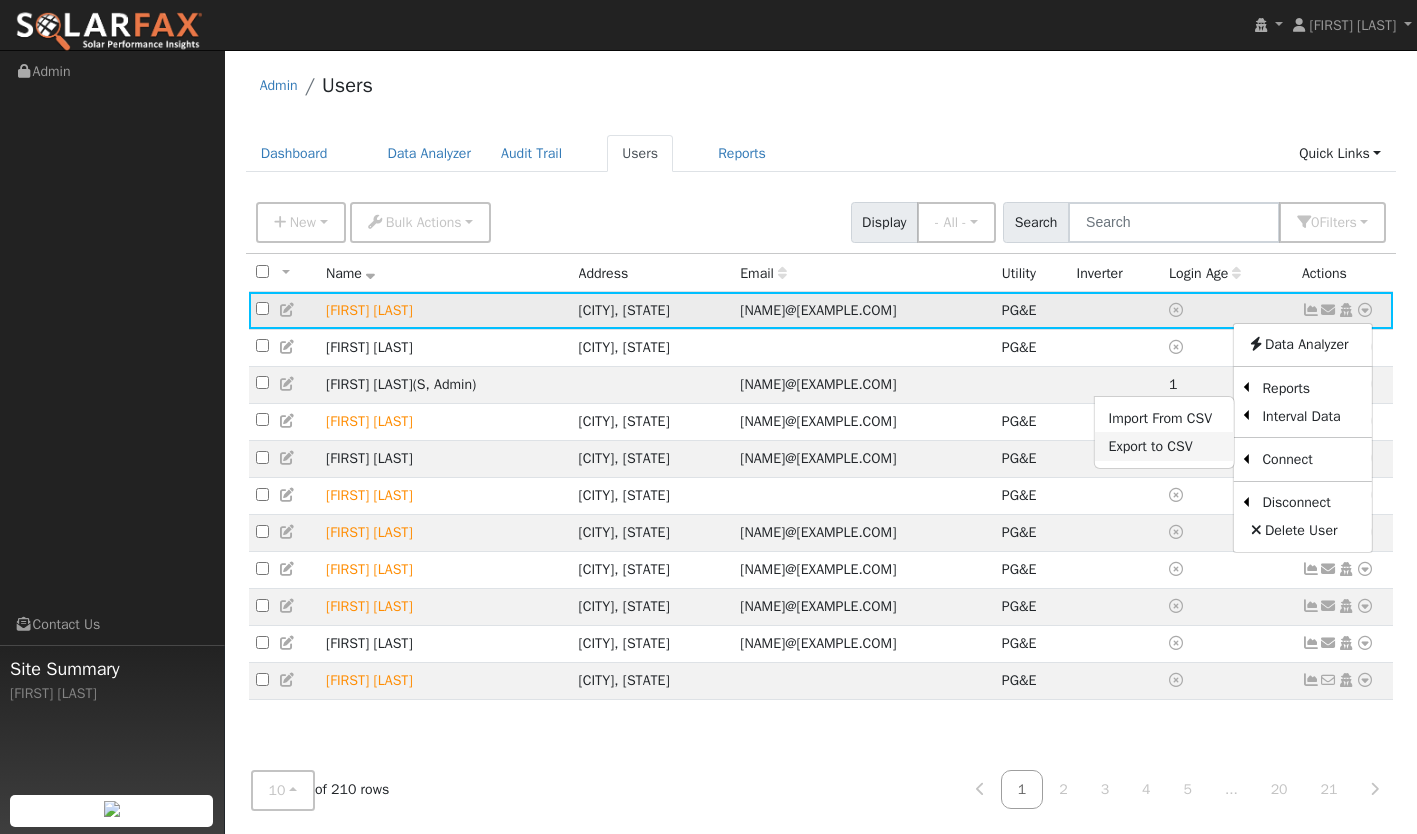 click on "Export to CSV" at bounding box center [1164, 446] 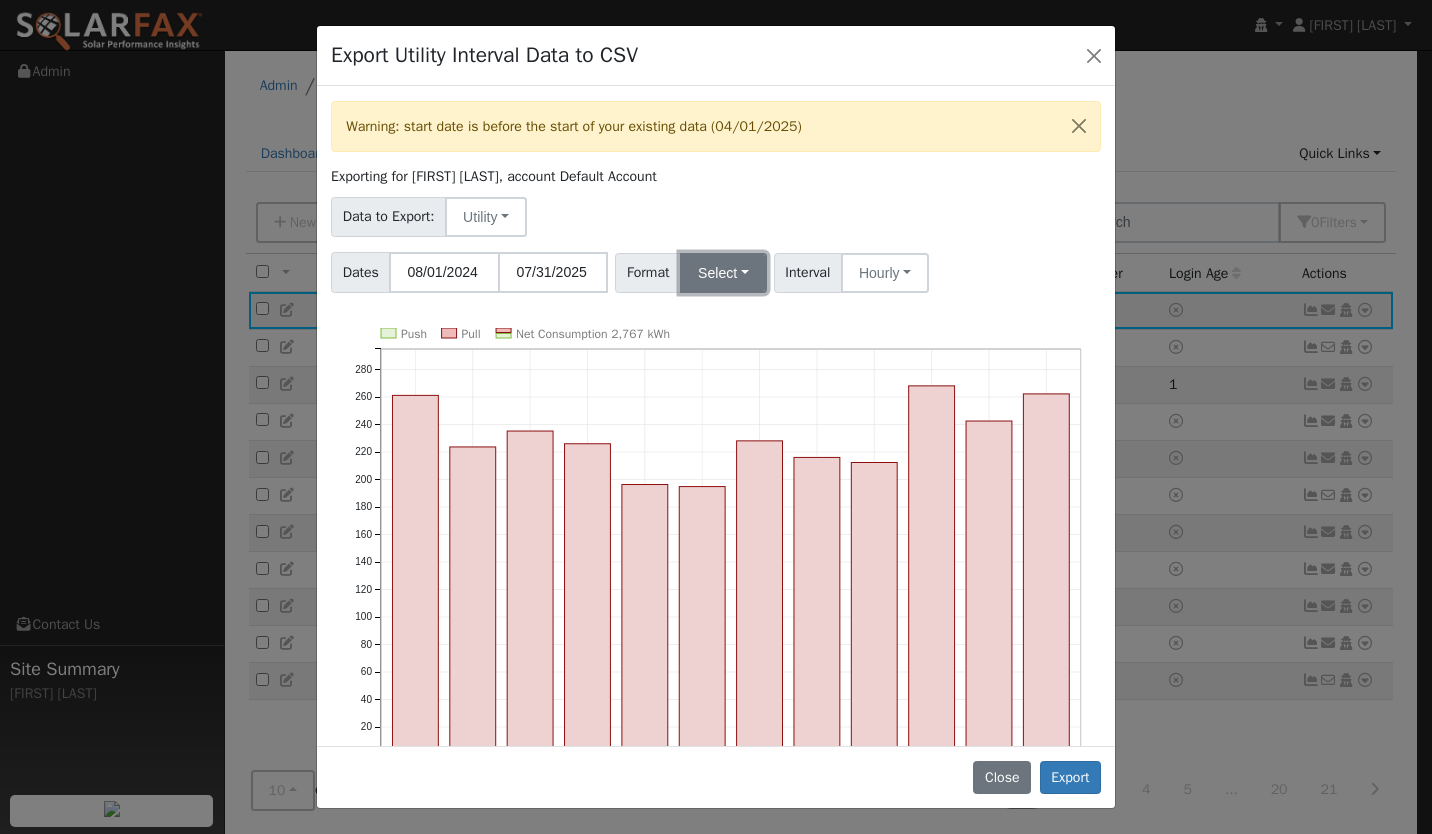 click on "Select" at bounding box center [723, 273] 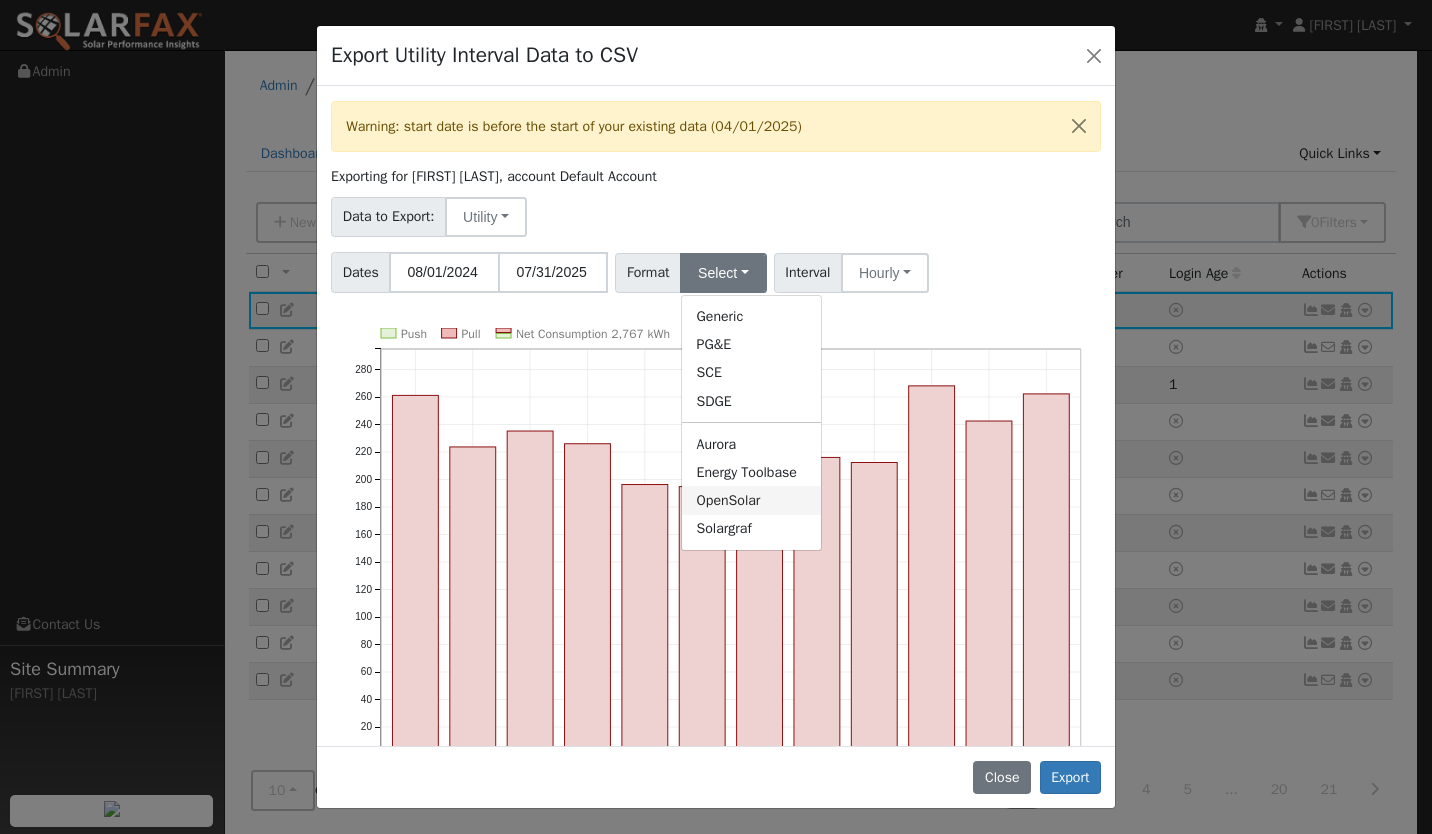click on "OpenSolar" at bounding box center (751, 500) 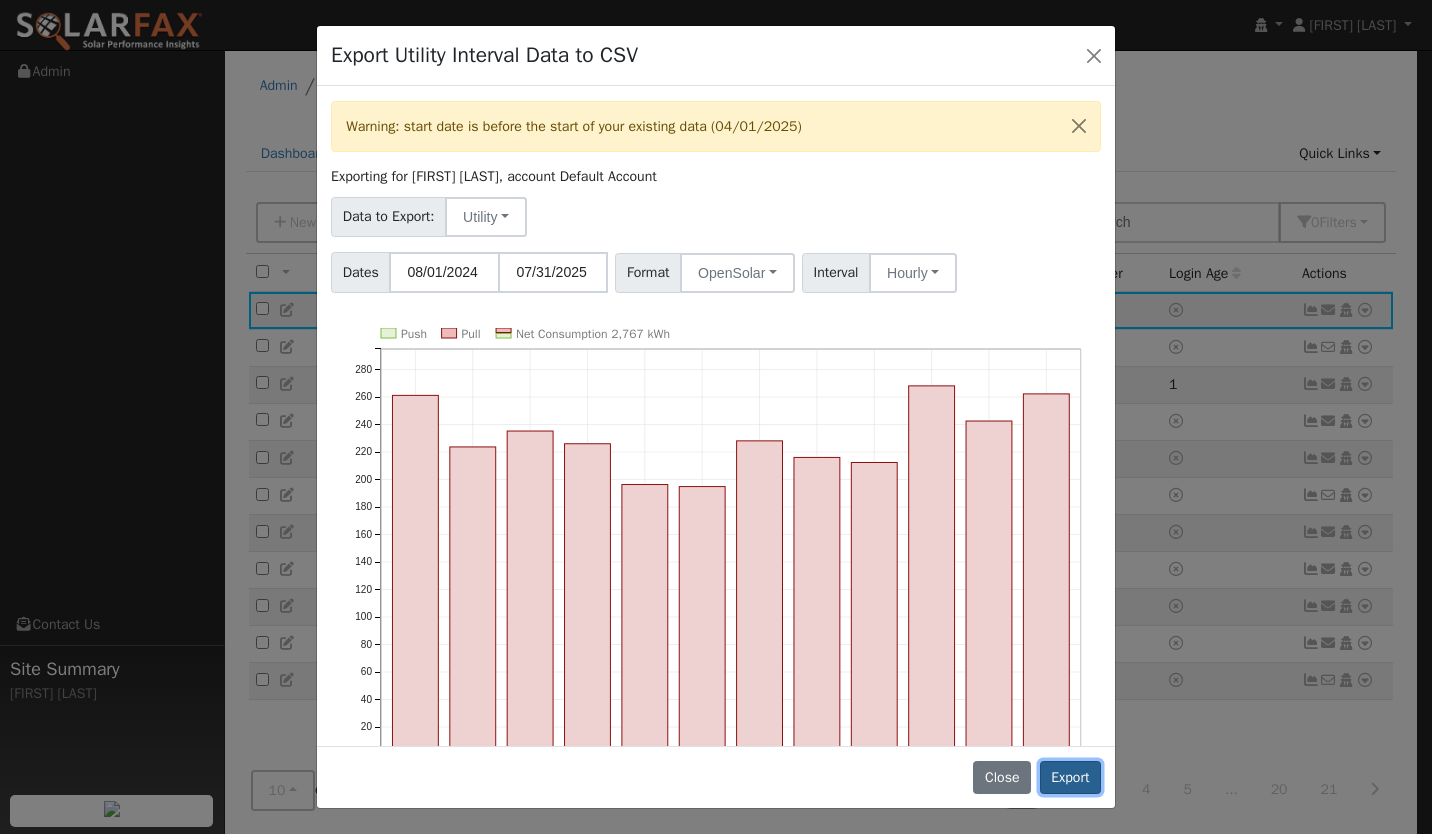 click on "Export" at bounding box center (1070, 778) 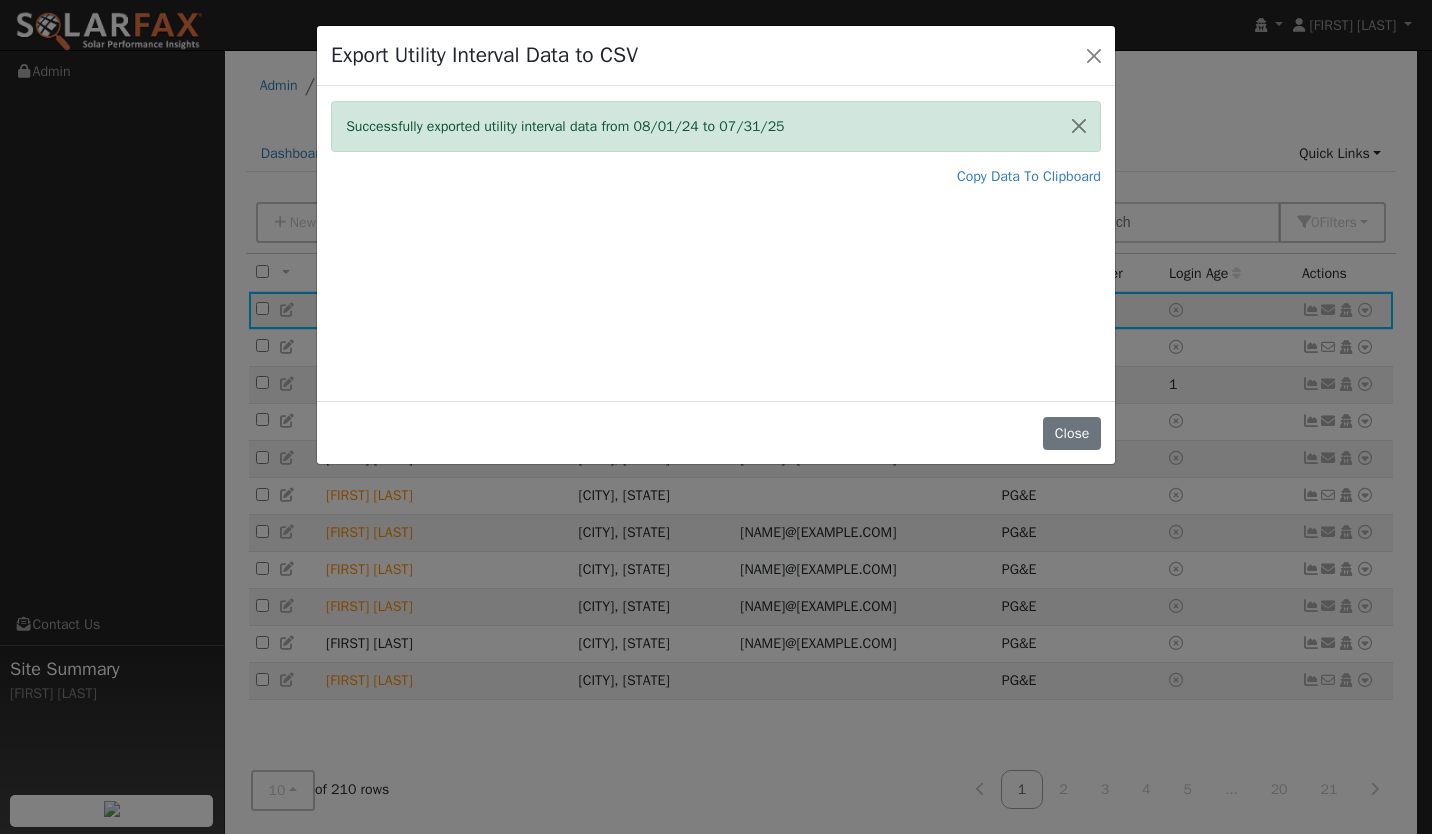 click on "Successfully exported utility interval data from 08/01/24 to 07/31/25 Copy Data To Clipboard Push Pull Net Consumption 2,767 kWh Aug '24 Sep '24 Oct '24 Nov '24 Dec '24 Jan '25 Feb '25 Mar '25 Apr '25 May '25 Jun '25 Jul '25 0 20 40 60 80 100 120 140 160 180 200 220 240 260 280 onclick="" onclick="" onclick="" onclick="" onclick="" onclick="" onclick="" onclick="" onclick="" onclick="" onclick="" onclick="" onclick="" onclick="" onclick="" onclick="" onclick="" onclick="" onclick="" onclick="" onclick="" onclick="" onclick="" onclick=""" at bounding box center (716, 243) 